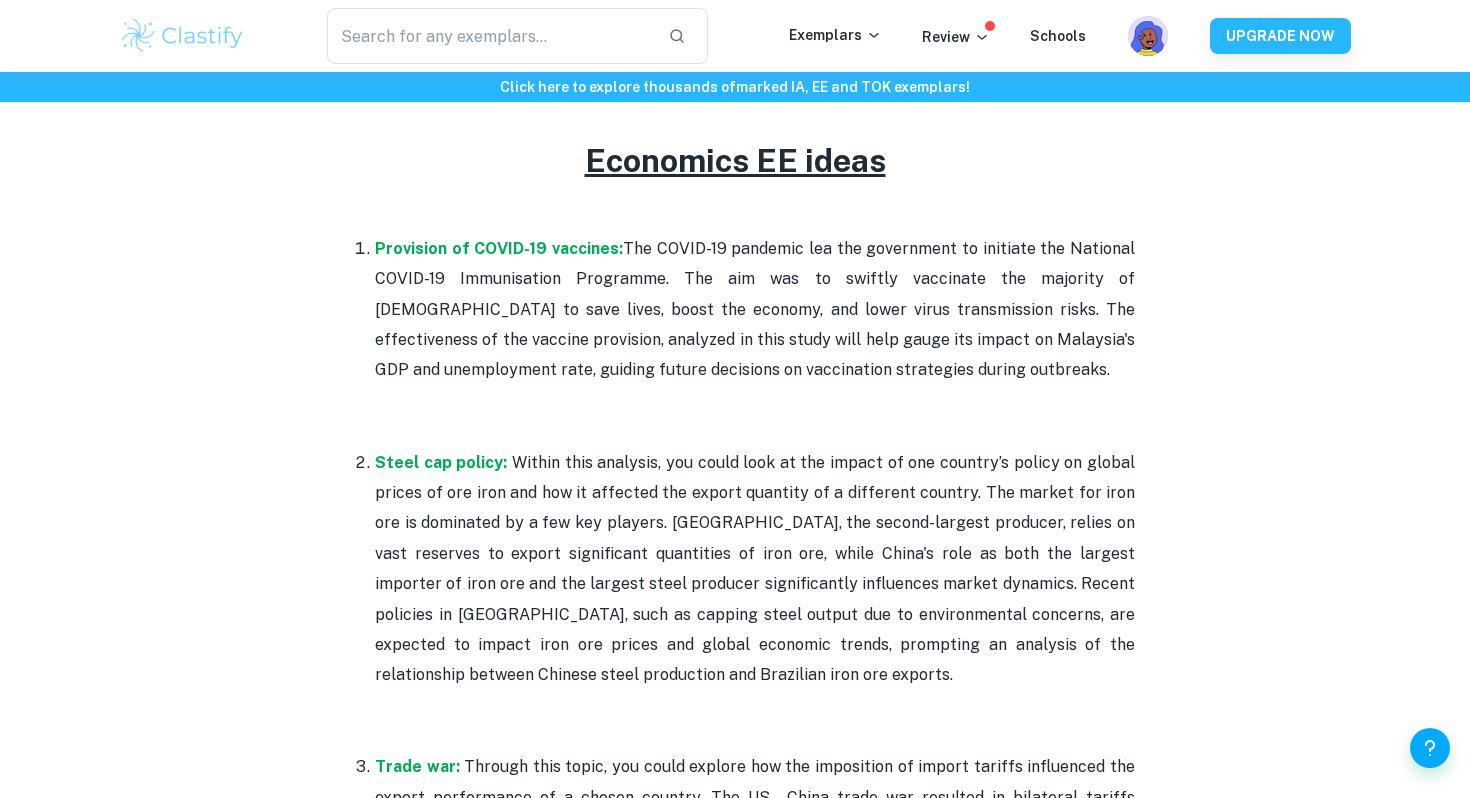 scroll, scrollTop: 787, scrollLeft: 0, axis: vertical 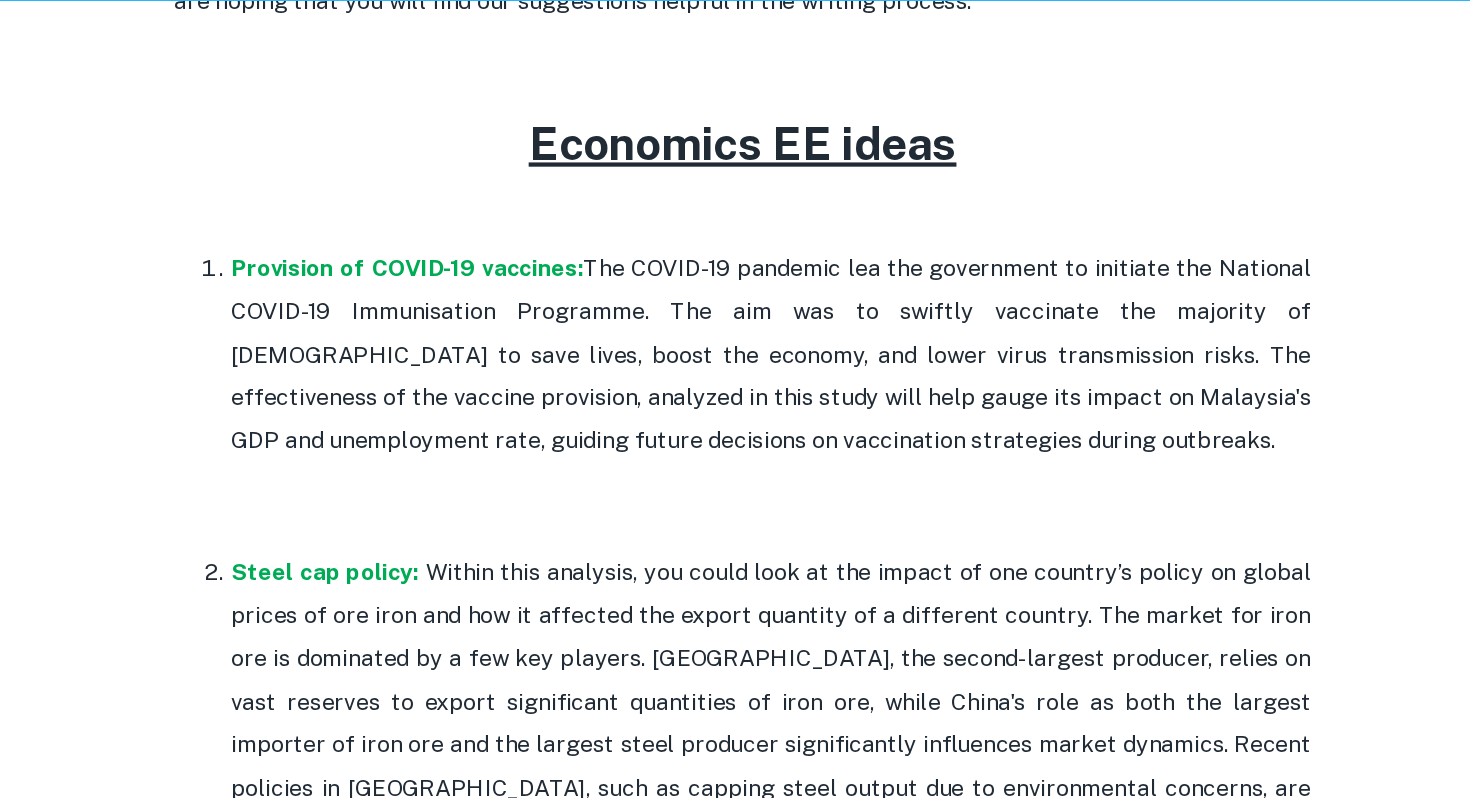 click on "Provision of COVID-19 vaccines:  The COVID-19 pandemic lea the government to initiate the National COVID-19 Immunisation Programme. The aim was to swiftly vaccinate the majority of [DEMOGRAPHIC_DATA] to save lives, boost the economy, and lower virus transmission risks. The effectiveness of the vaccine provision, analyzed in this study will help gauge its impact on Malaysia's GDP and unemployment rate, guiding future decisions on vaccination strategies during outbreaks." at bounding box center (755, 382) 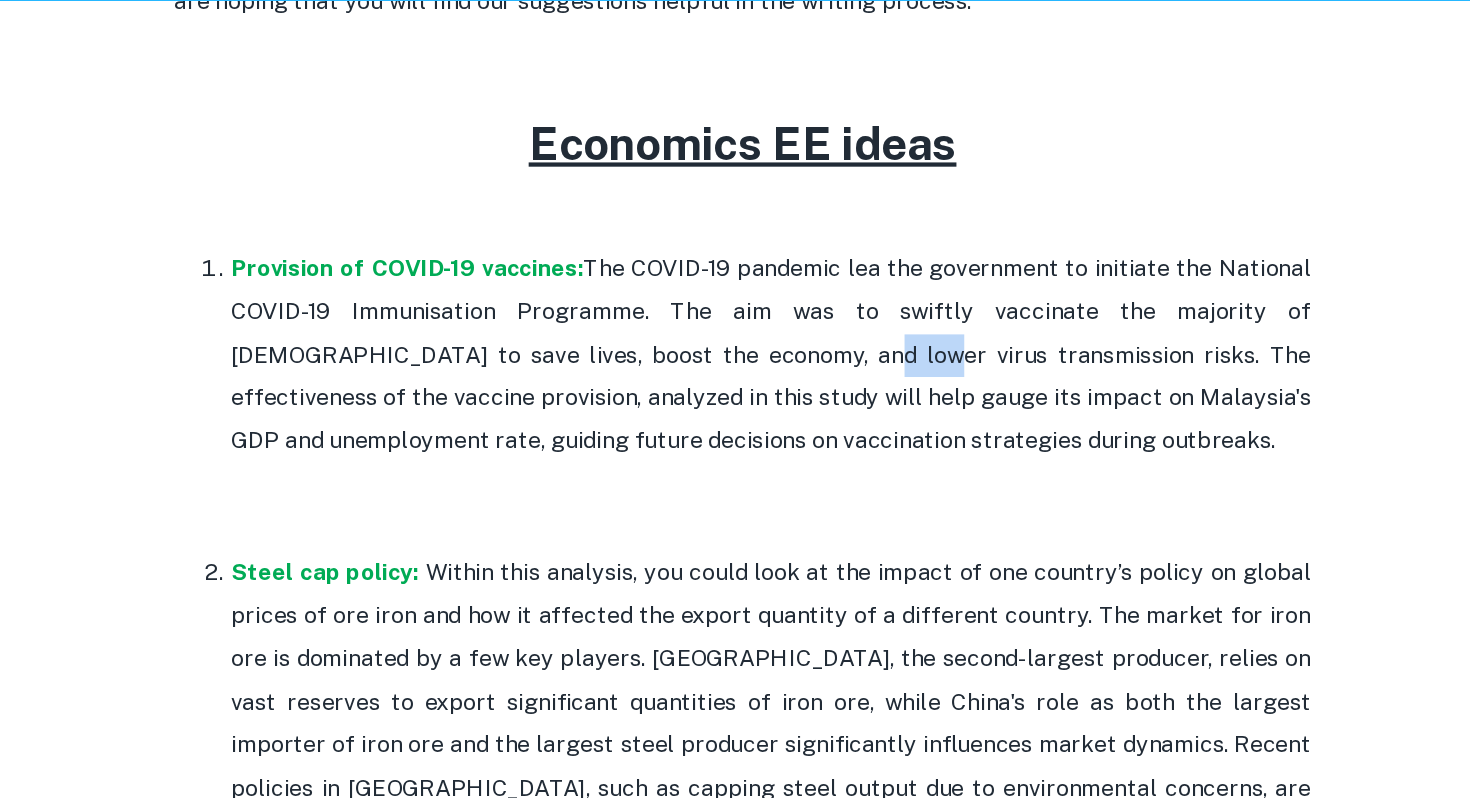click on "Provision of COVID-19 vaccines:  The COVID-19 pandemic lea the government to initiate the National COVID-19 Immunisation Programme. The aim was to swiftly vaccinate the majority of [DEMOGRAPHIC_DATA] to save lives, boost the economy, and lower virus transmission risks. The effectiveness of the vaccine provision, analyzed in this study will help gauge its impact on Malaysia's GDP and unemployment rate, guiding future decisions on vaccination strategies during outbreaks." at bounding box center [755, 382] 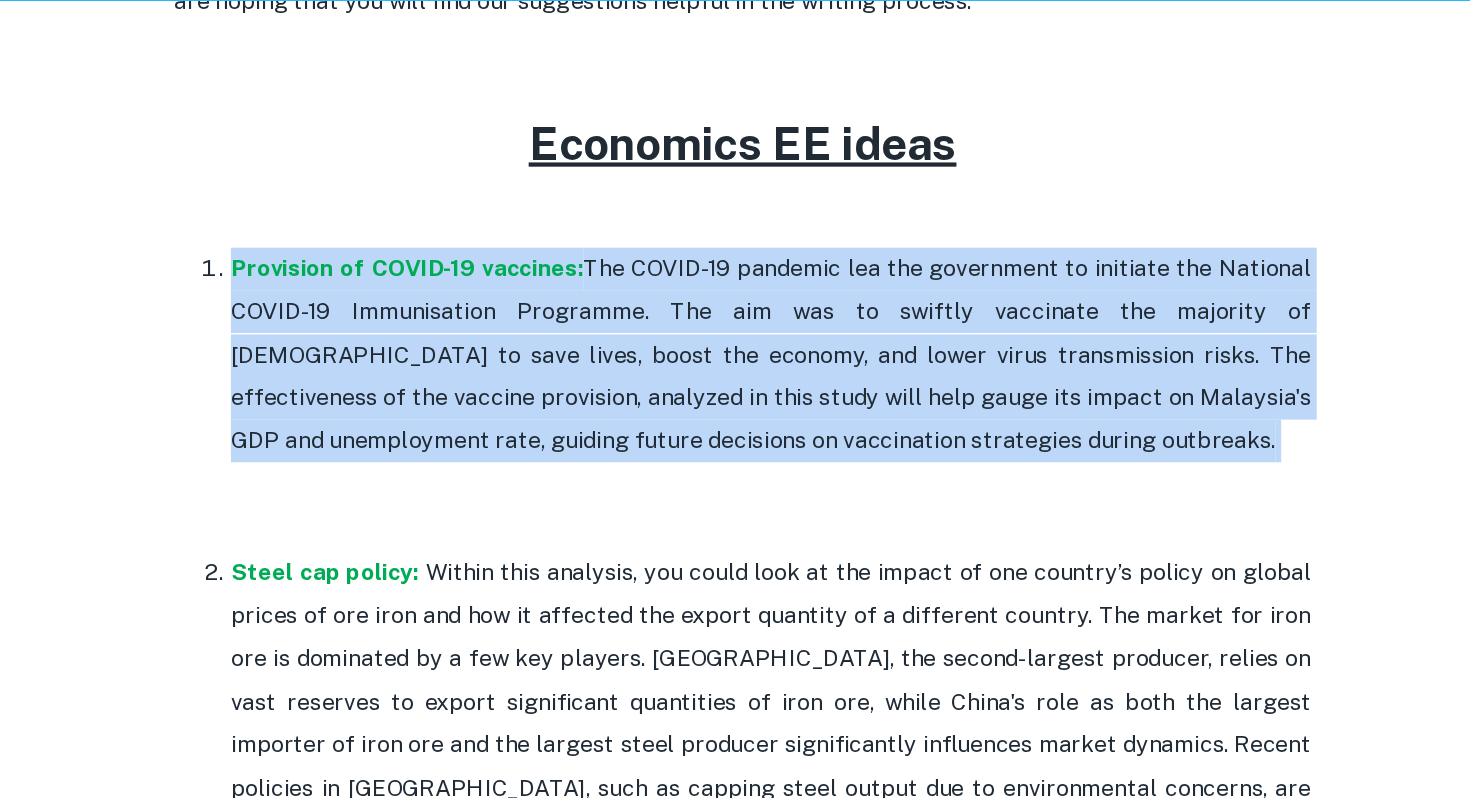 click on "Provision of COVID-19 vaccines:  The COVID-19 pandemic lea the government to initiate the National COVID-19 Immunisation Programme. The aim was to swiftly vaccinate the majority of [DEMOGRAPHIC_DATA] to save lives, boost the economy, and lower virus transmission risks. The effectiveness of the vaccine provision, analyzed in this study will help gauge its impact on Malaysia's GDP and unemployment rate, guiding future decisions on vaccination strategies during outbreaks." at bounding box center [755, 382] 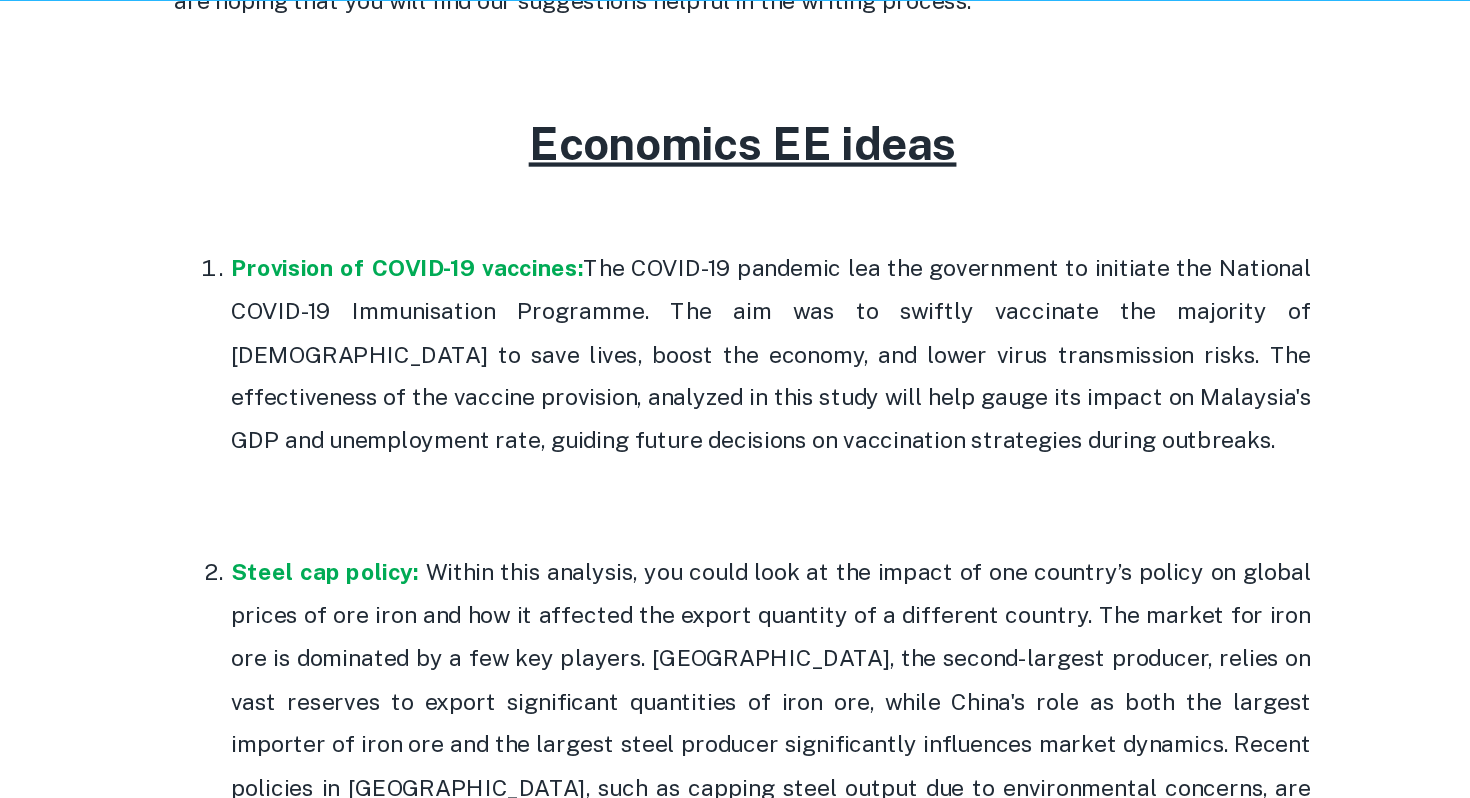 click on "Provision of COVID-19 vaccines:  The COVID-19 pandemic lea the government to initiate the National COVID-19 Immunisation Programme. The aim was to swiftly vaccinate the majority of [DEMOGRAPHIC_DATA] to save lives, boost the economy, and lower virus transmission risks. The effectiveness of the vaccine provision, analyzed in this study will help gauge its impact on Malaysia's GDP and unemployment rate, guiding future decisions on vaccination strategies during outbreaks." at bounding box center (755, 382) 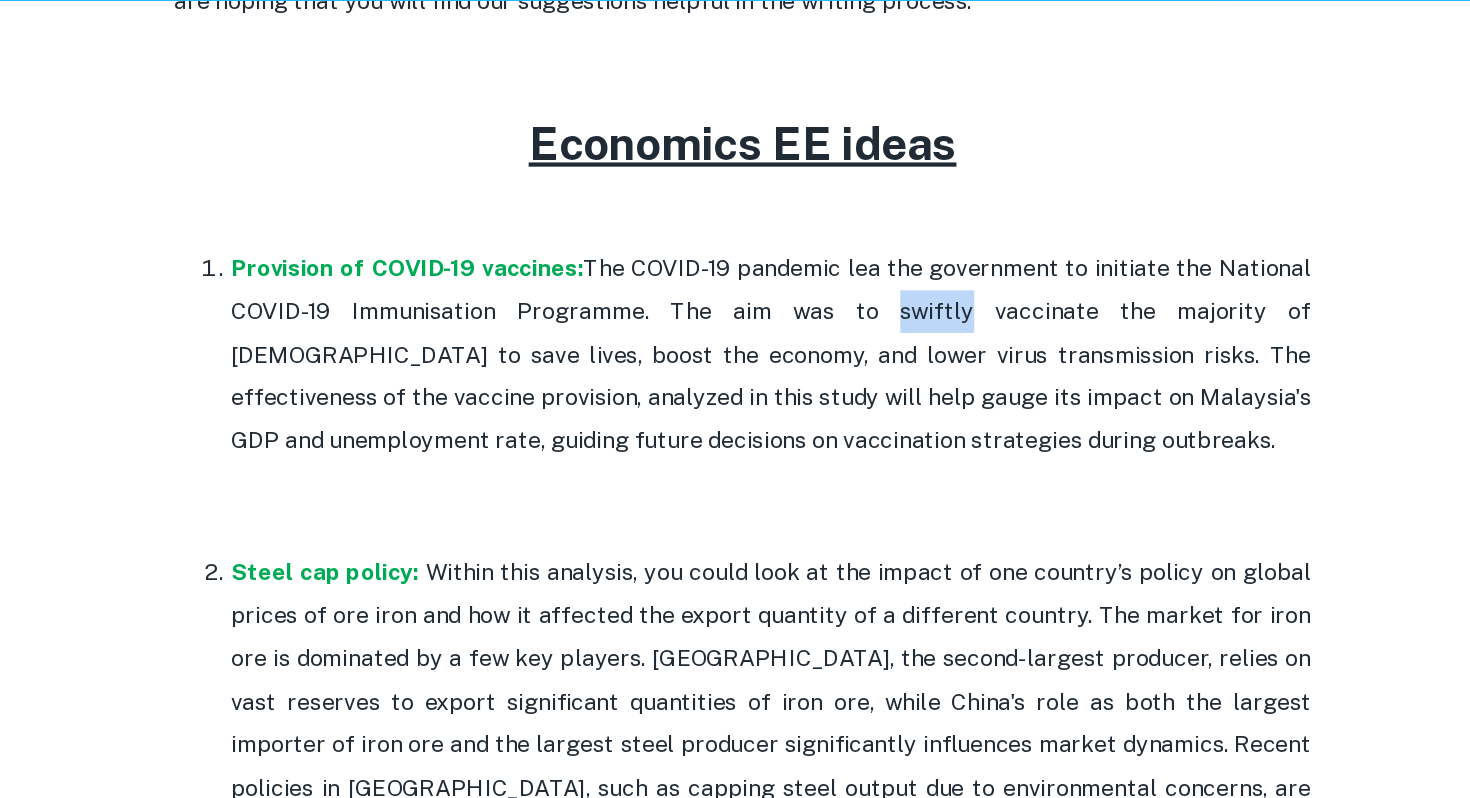 click on "Provision of COVID-19 vaccines:  The COVID-19 pandemic lea the government to initiate the National COVID-19 Immunisation Programme. The aim was to swiftly vaccinate the majority of [DEMOGRAPHIC_DATA] to save lives, boost the economy, and lower virus transmission risks. The effectiveness of the vaccine provision, analyzed in this study will help gauge its impact on Malaysia's GDP and unemployment rate, guiding future decisions on vaccination strategies during outbreaks." at bounding box center [755, 382] 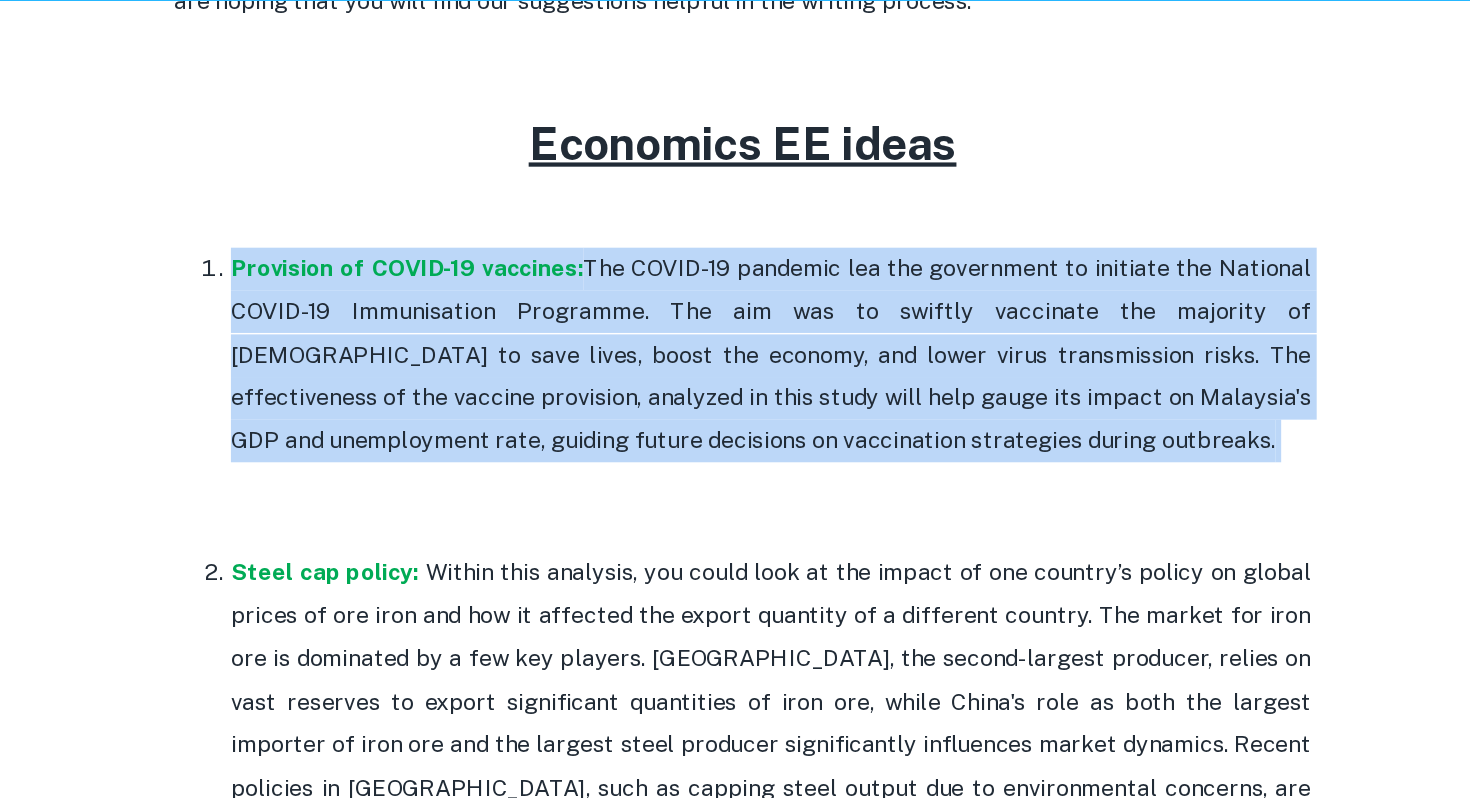 click on "Provision of COVID-19 vaccines:  The COVID-19 pandemic lea the government to initiate the National COVID-19 Immunisation Programme. The aim was to swiftly vaccinate the majority of [DEMOGRAPHIC_DATA] to save lives, boost the economy, and lower virus transmission risks. The effectiveness of the vaccine provision, analyzed in this study will help gauge its impact on Malaysia's GDP and unemployment rate, guiding future decisions on vaccination strategies during outbreaks." at bounding box center (755, 382) 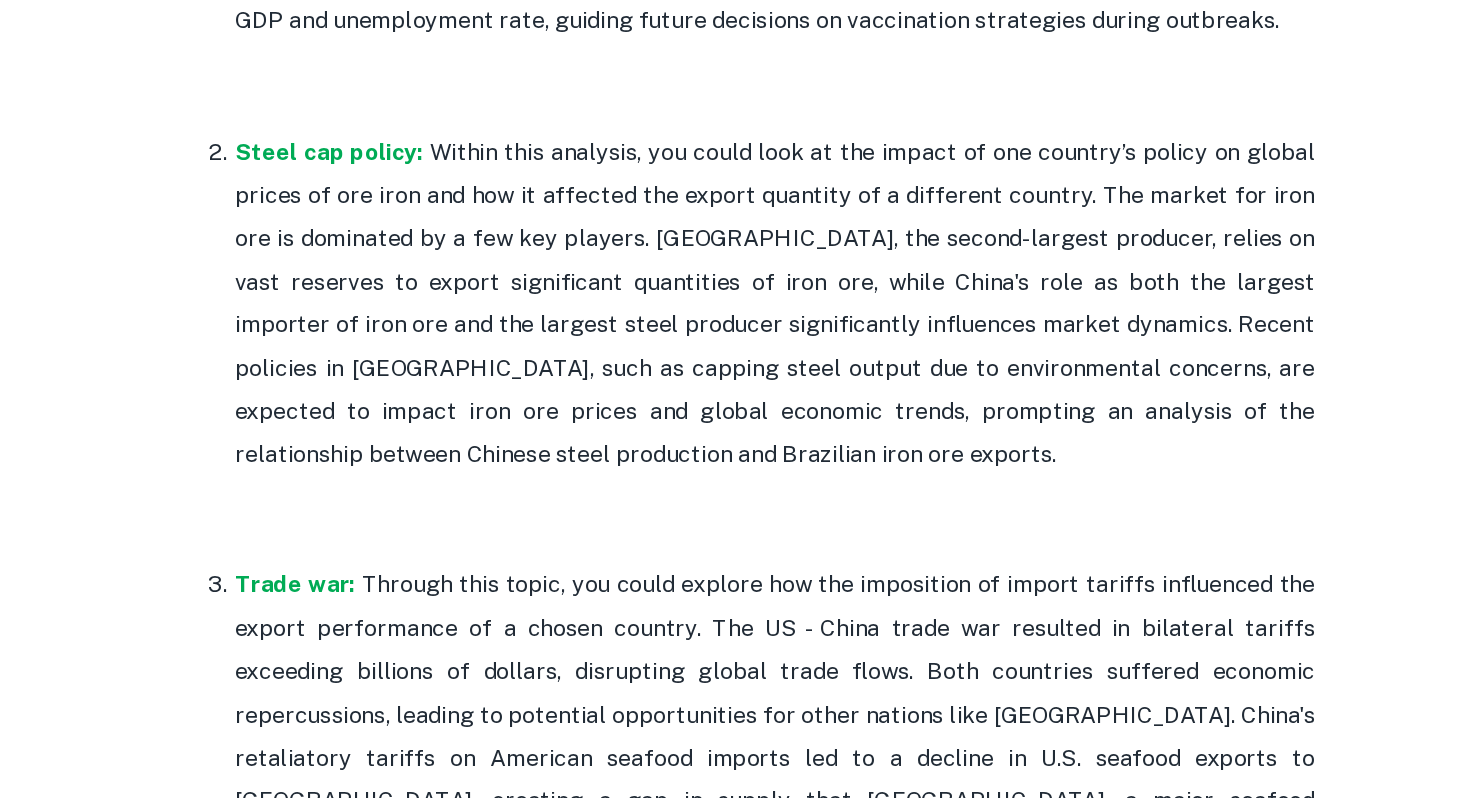 scroll, scrollTop: 961, scrollLeft: 0, axis: vertical 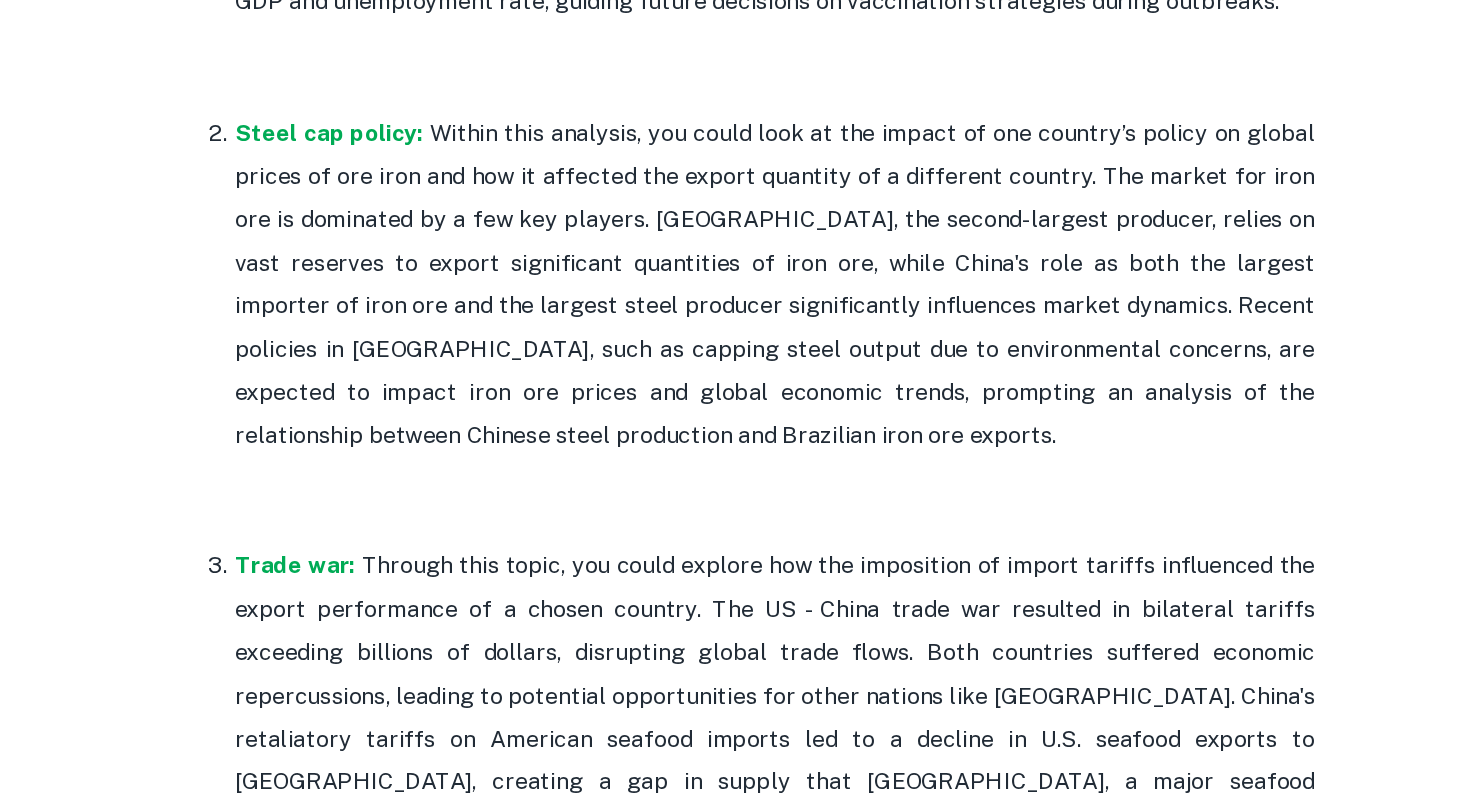 click on "Steel cap policy:   Within this analysis, you could look at the impact of one country’s policy on global prices of ore iron and how it affected the export quantity of a different country. The market for iron ore is dominated by a few key players. [GEOGRAPHIC_DATA], the second-largest producer, relies on vast reserves to export significant quantities of iron ore, while China's role as both the largest importer of iron ore and the largest steel producer significantly influences market dynamics. Recent policies in [GEOGRAPHIC_DATA], such as capping steel output due to environmental concerns, are expected to impact iron ore prices and global economic trends, prompting an analysis of the relationship between Chinese steel production and Brazilian iron ore exports." at bounding box center (755, 468) 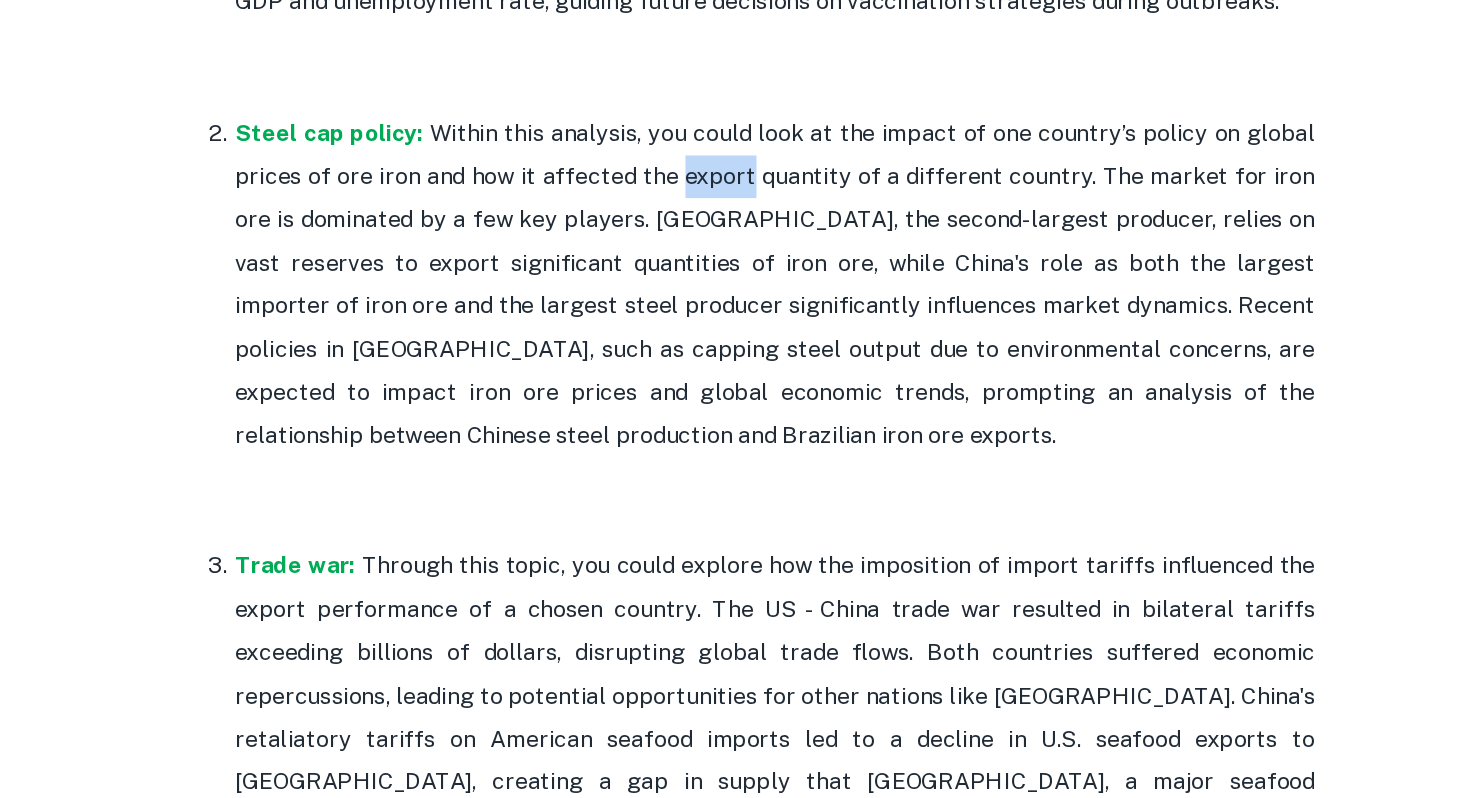 click on "Steel cap policy:   Within this analysis, you could look at the impact of one country’s policy on global prices of ore iron and how it affected the export quantity of a different country. The market for iron ore is dominated by a few key players. [GEOGRAPHIC_DATA], the second-largest producer, relies on vast reserves to export significant quantities of iron ore, while China's role as both the largest importer of iron ore and the largest steel producer significantly influences market dynamics. Recent policies in [GEOGRAPHIC_DATA], such as capping steel output due to environmental concerns, are expected to impact iron ore prices and global economic trends, prompting an analysis of the relationship between Chinese steel production and Brazilian iron ore exports." at bounding box center [755, 468] 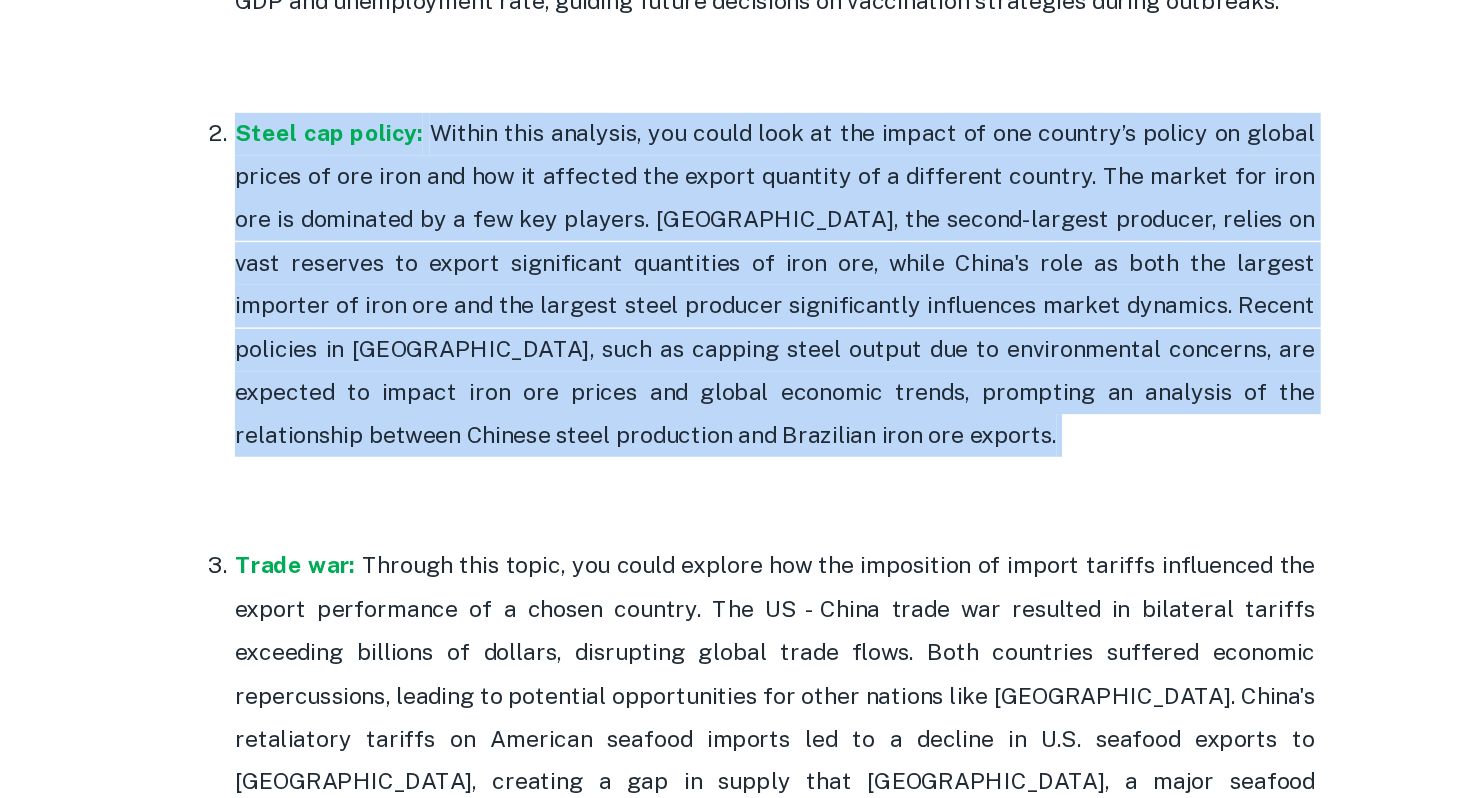 click on "Steel cap policy:   Within this analysis, you could look at the impact of one country’s policy on global prices of ore iron and how it affected the export quantity of a different country. The market for iron ore is dominated by a few key players. [GEOGRAPHIC_DATA], the second-largest producer, relies on vast reserves to export significant quantities of iron ore, while China's role as both the largest importer of iron ore and the largest steel producer significantly influences market dynamics. Recent policies in [GEOGRAPHIC_DATA], such as capping steel output due to environmental concerns, are expected to impact iron ore prices and global economic trends, prompting an analysis of the relationship between Chinese steel production and Brazilian iron ore exports." at bounding box center (755, 468) 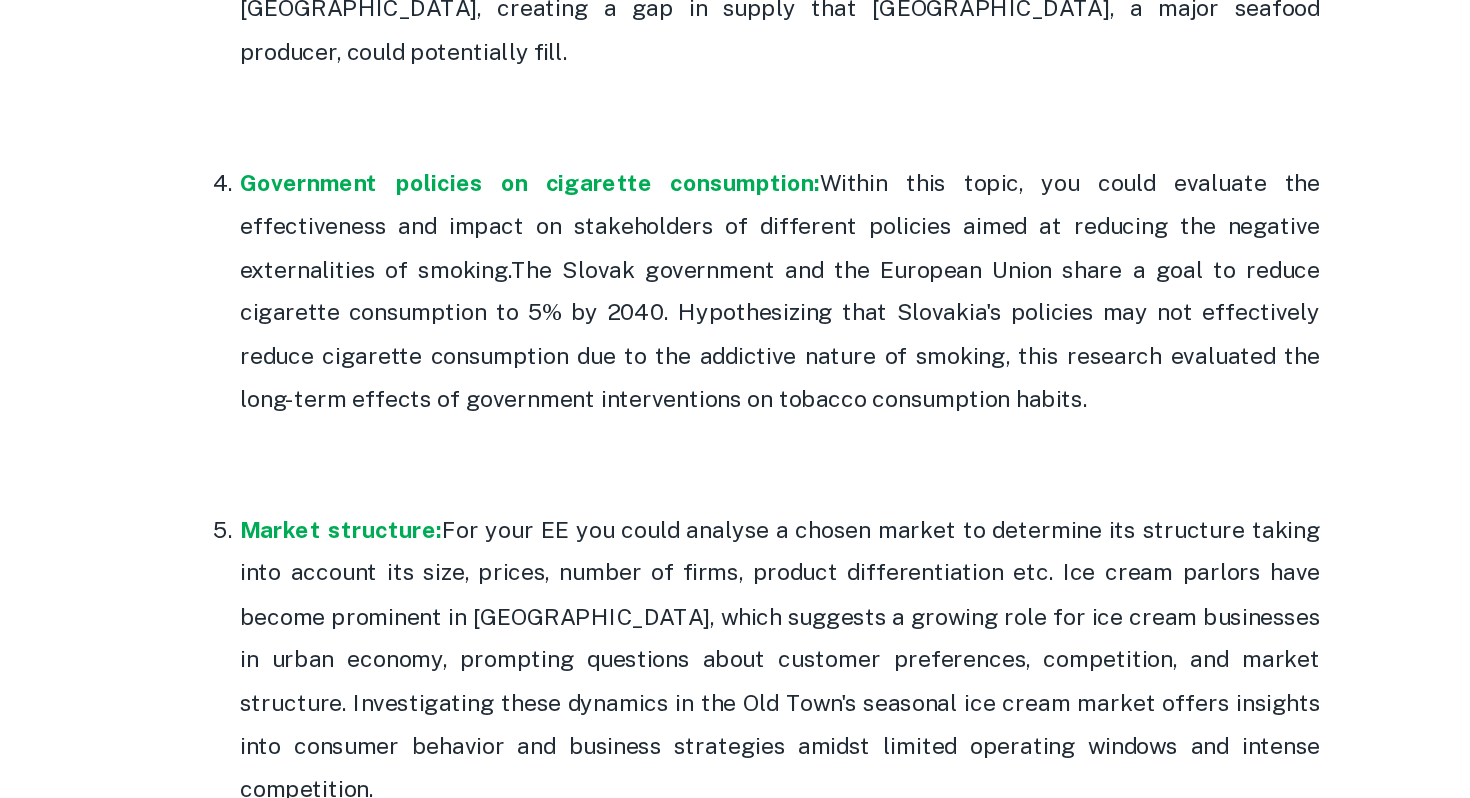 scroll, scrollTop: 1506, scrollLeft: 0, axis: vertical 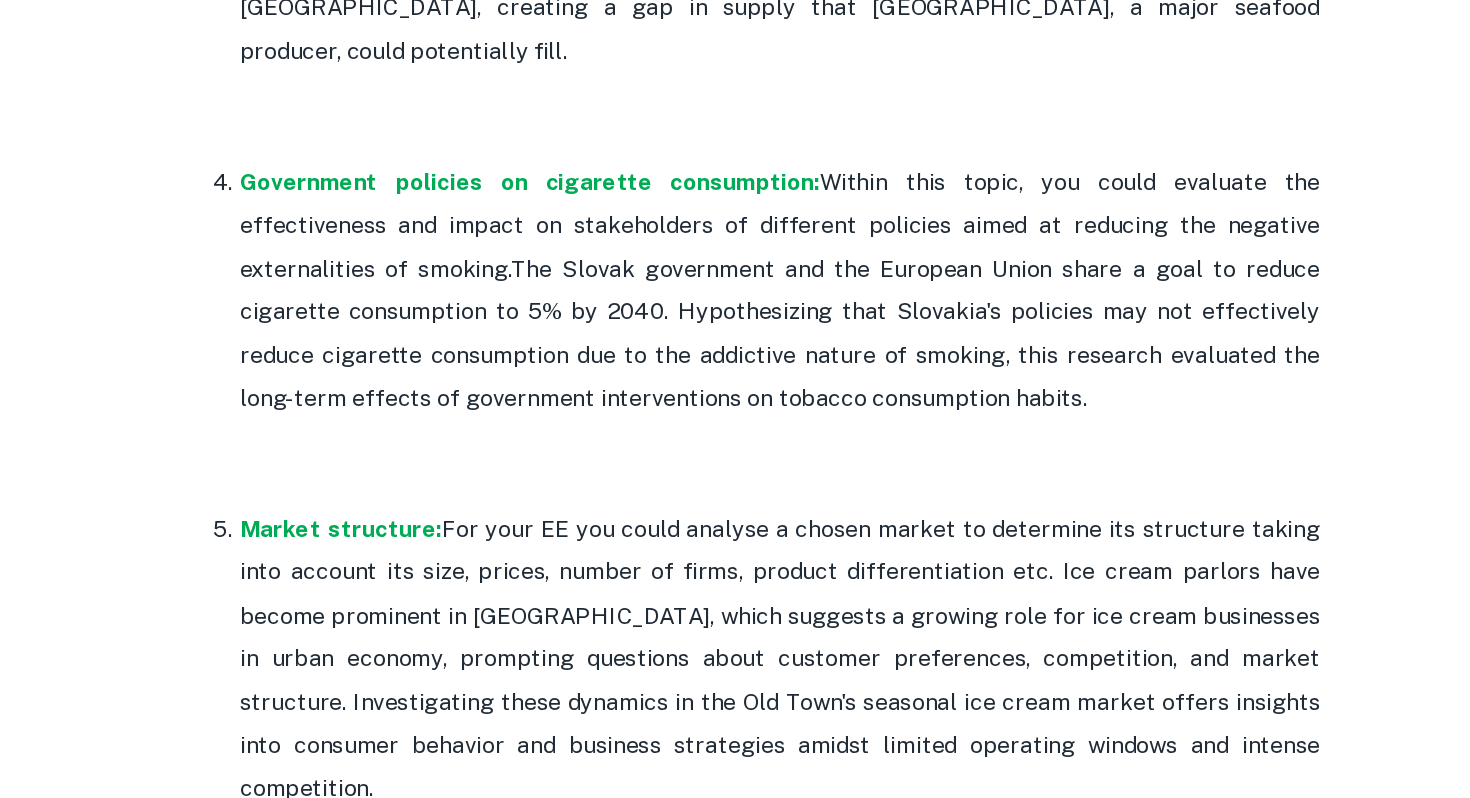 click on "Government policies on cigarette consumption:  Within this topic, you could evaluate the effectiveness and impact on stakeholders of different policies aimed at reducing the negative externalities of smoking.  The Slovak government and the European Union share a goal to reduce cigarette consumption to 5% by 2040. Hypothesizing that Slovakia's policies may not effectively reduce cigarette consumption due to the addictive nature of smoking, this research evaluated the long-term effects of government interventions on tobacco consumption habits." at bounding box center [755, 471] 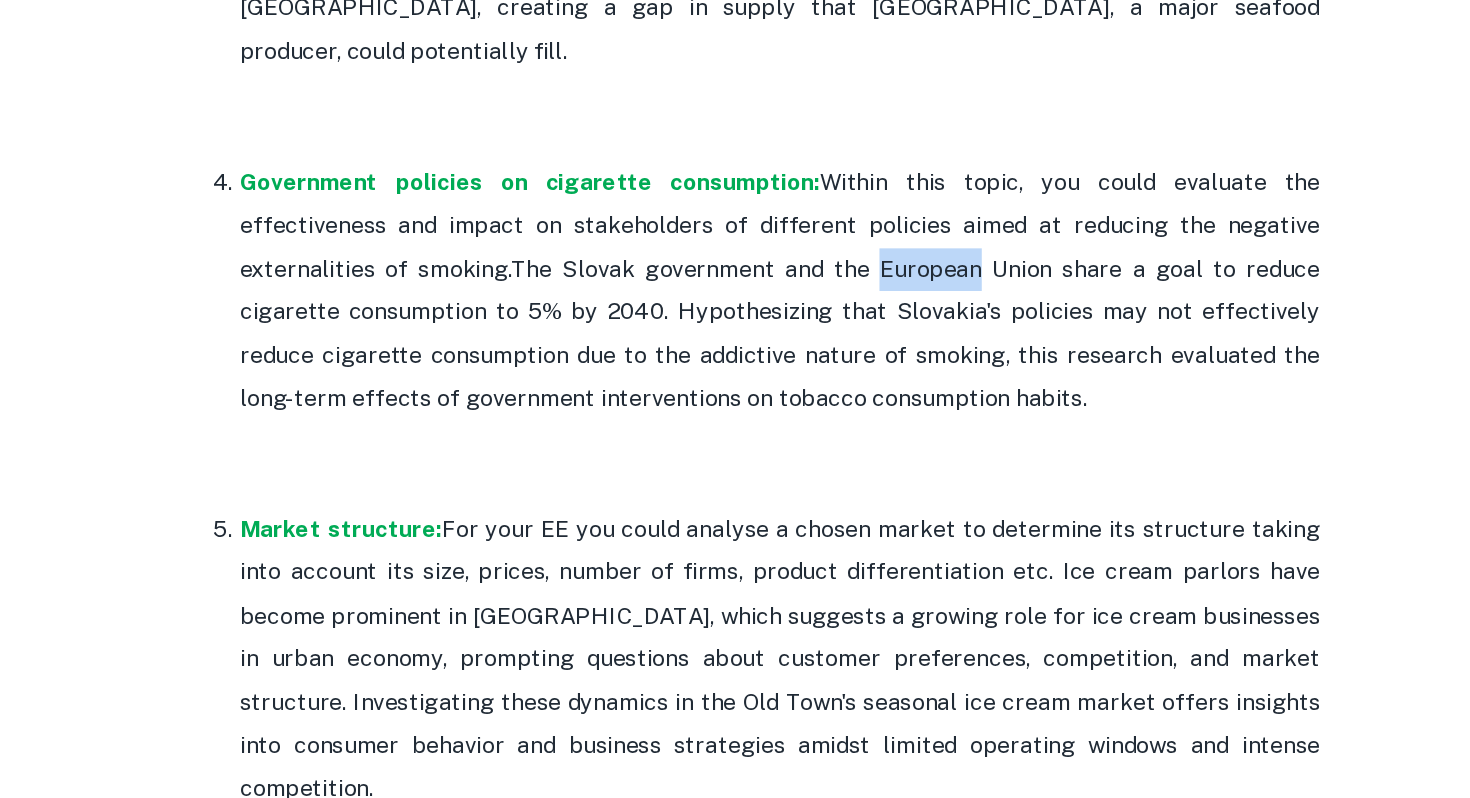 click on "Government policies on cigarette consumption:  Within this topic, you could evaluate the effectiveness and impact on stakeholders of different policies aimed at reducing the negative externalities of smoking.  The Slovak government and the European Union share a goal to reduce cigarette consumption to 5% by 2040. Hypothesizing that Slovakia's policies may not effectively reduce cigarette consumption due to the addictive nature of smoking, this research evaluated the long-term effects of government interventions on tobacco consumption habits." at bounding box center (755, 471) 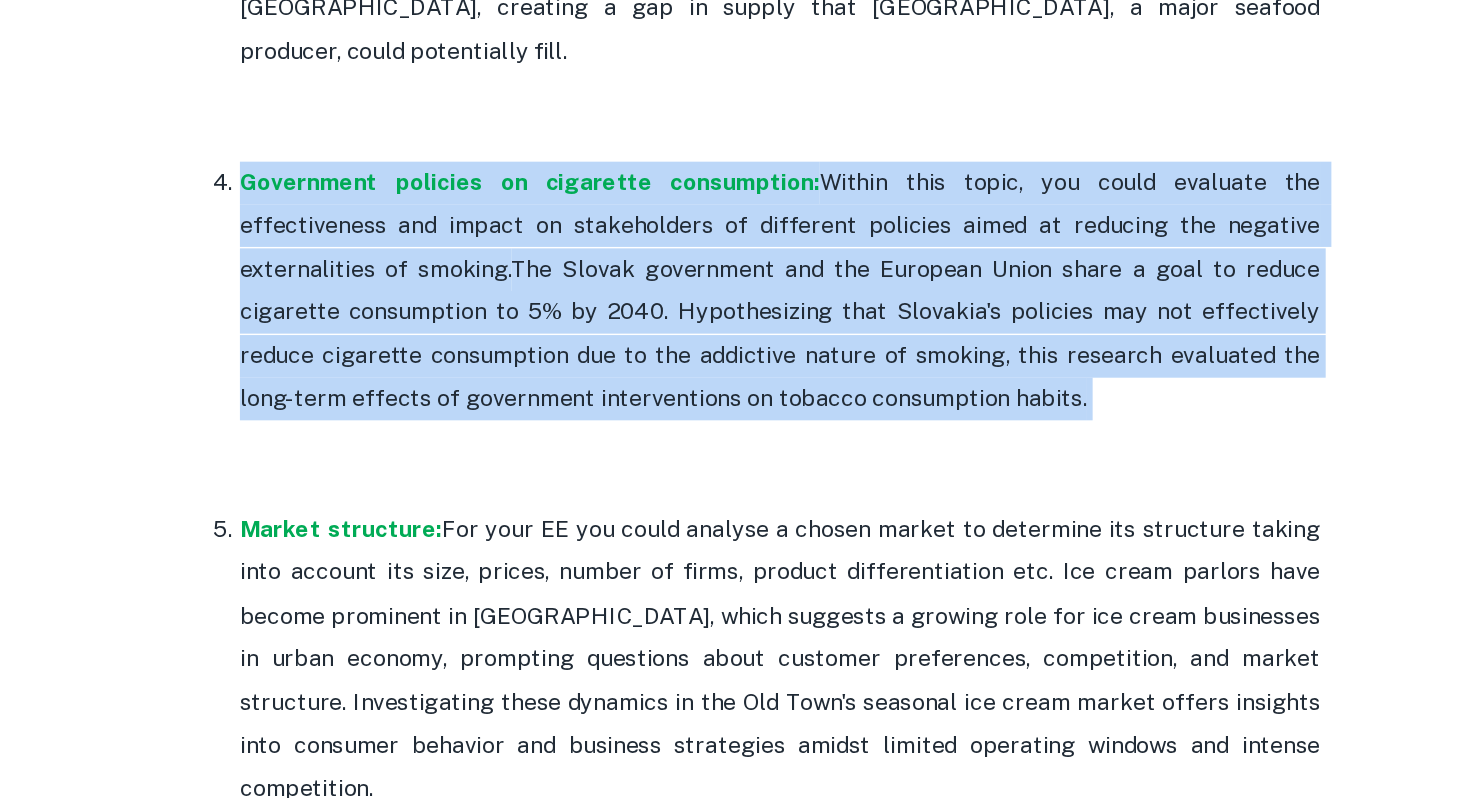 click on "Within this topic, you could evaluate the effectiveness and impact on stakeholders of different policies aimed at reducing the negative externalities of smoking." at bounding box center [757, 395] 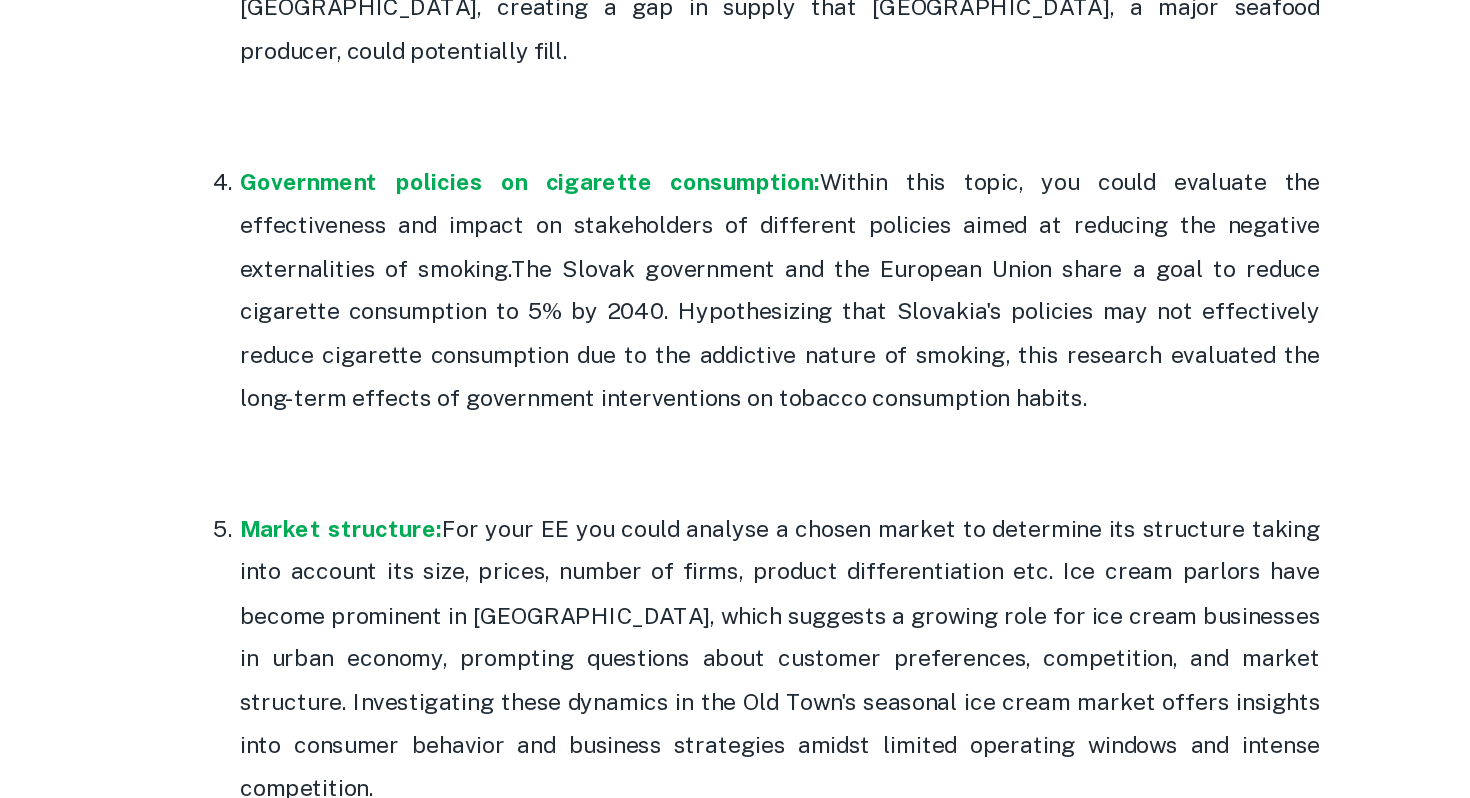 click on "Within this topic, you could evaluate the effectiveness and impact on stakeholders of different policies aimed at reducing the negative externalities of smoking." at bounding box center [757, 395] 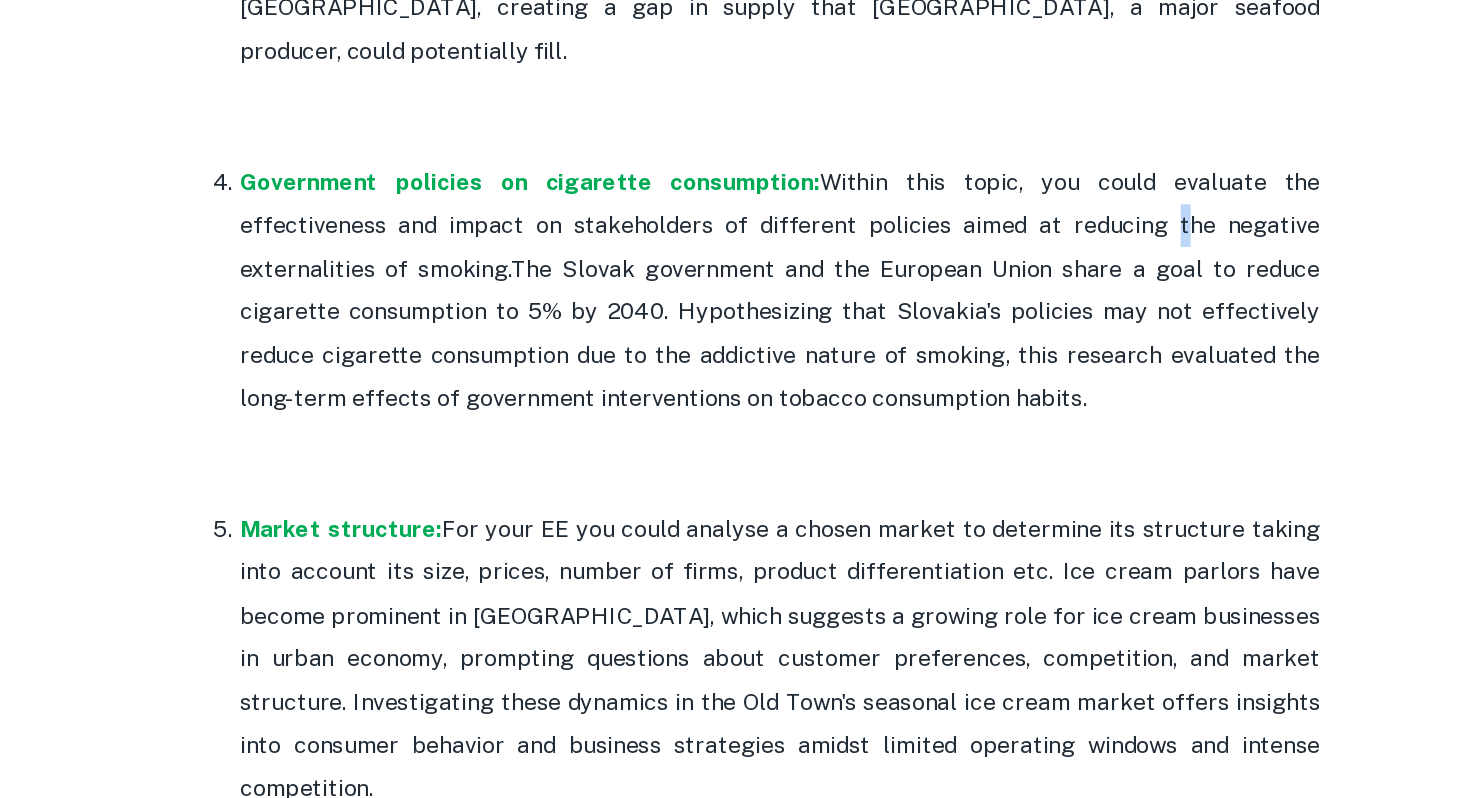 click on "Within this topic, you could evaluate the effectiveness and impact on stakeholders of different policies aimed at reducing the negative externalities of smoking." at bounding box center (757, 395) 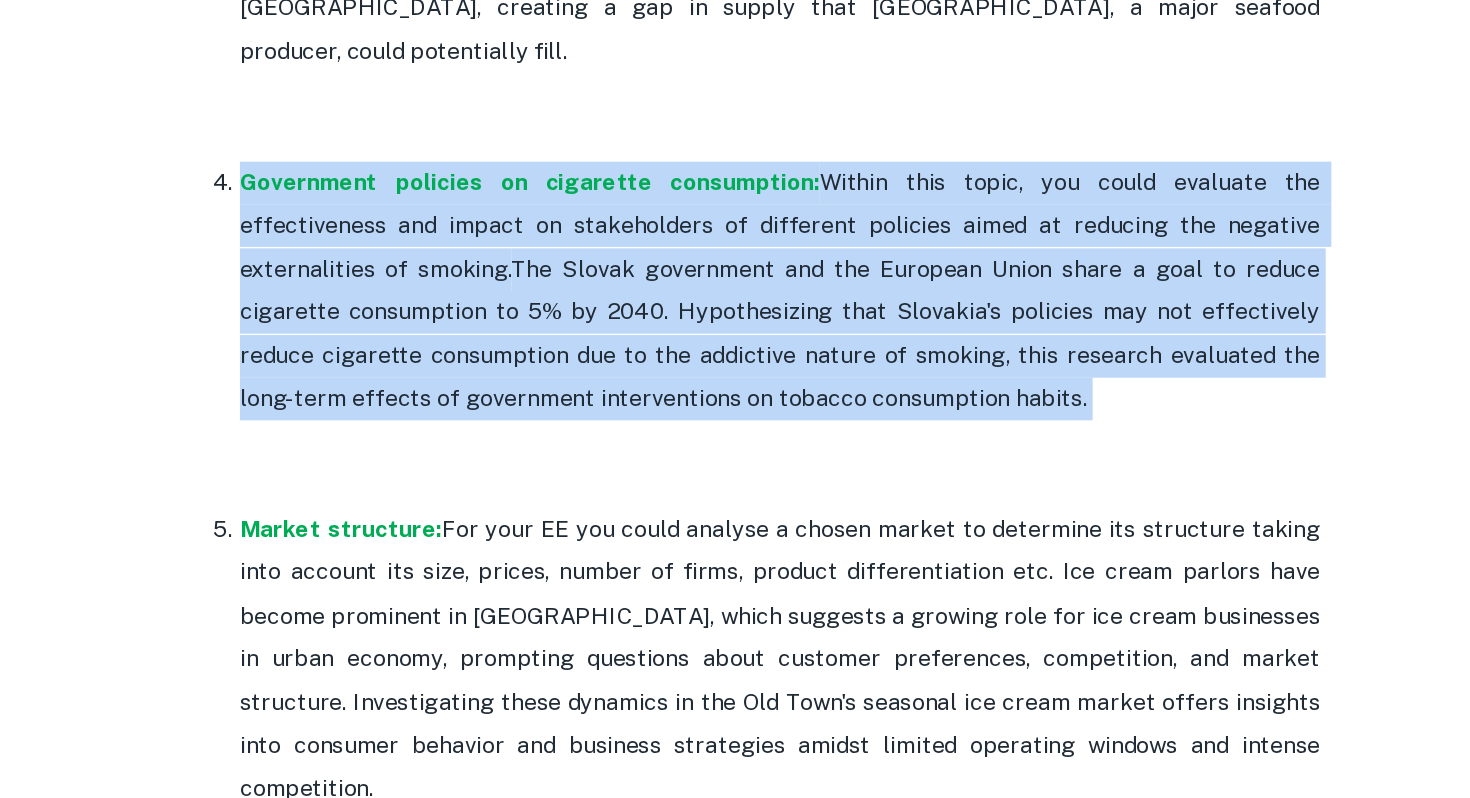 click on "Government policies on cigarette consumption:  Within this topic, you could evaluate the effectiveness and impact on stakeholders of different policies aimed at reducing the negative externalities of smoking.  The Slovak government and the European Union share a goal to reduce cigarette consumption to 5% by 2040. Hypothesizing that Slovakia's policies may not effectively reduce cigarette consumption due to the addictive nature of smoking, this research evaluated the long-term effects of government interventions on tobacco consumption habits." at bounding box center [755, 471] 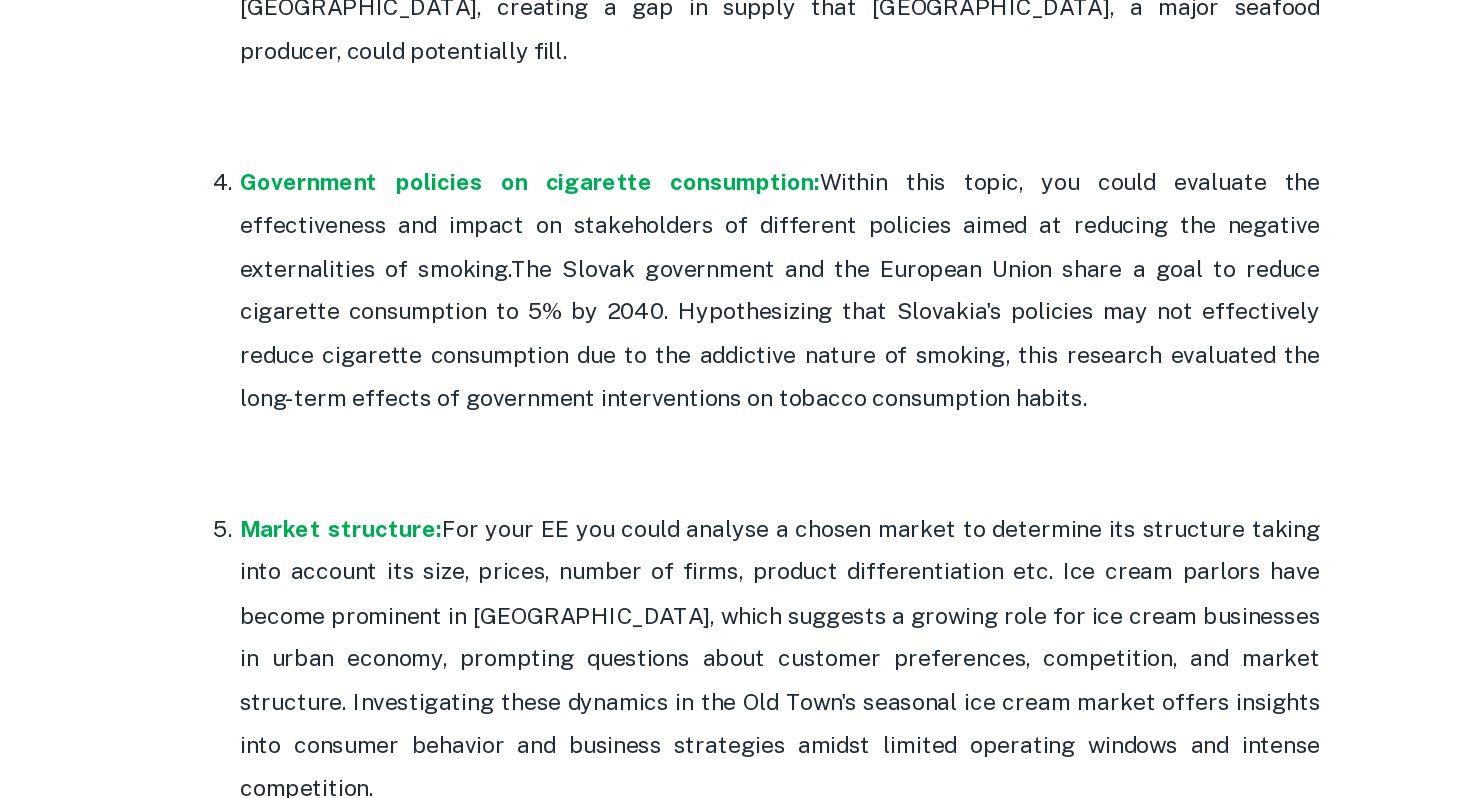 click on "Government policies on cigarette consumption:  Within this topic, you could evaluate the effectiveness and impact on stakeholders of different policies aimed at reducing the negative externalities of smoking.  The Slovak government and the European Union share a goal to reduce cigarette consumption to 5% by 2040. Hypothesizing that Slovakia's policies may not effectively reduce cigarette consumption due to the addictive nature of smoking, this research evaluated the long-term effects of government interventions on tobacco consumption habits." at bounding box center [755, 471] 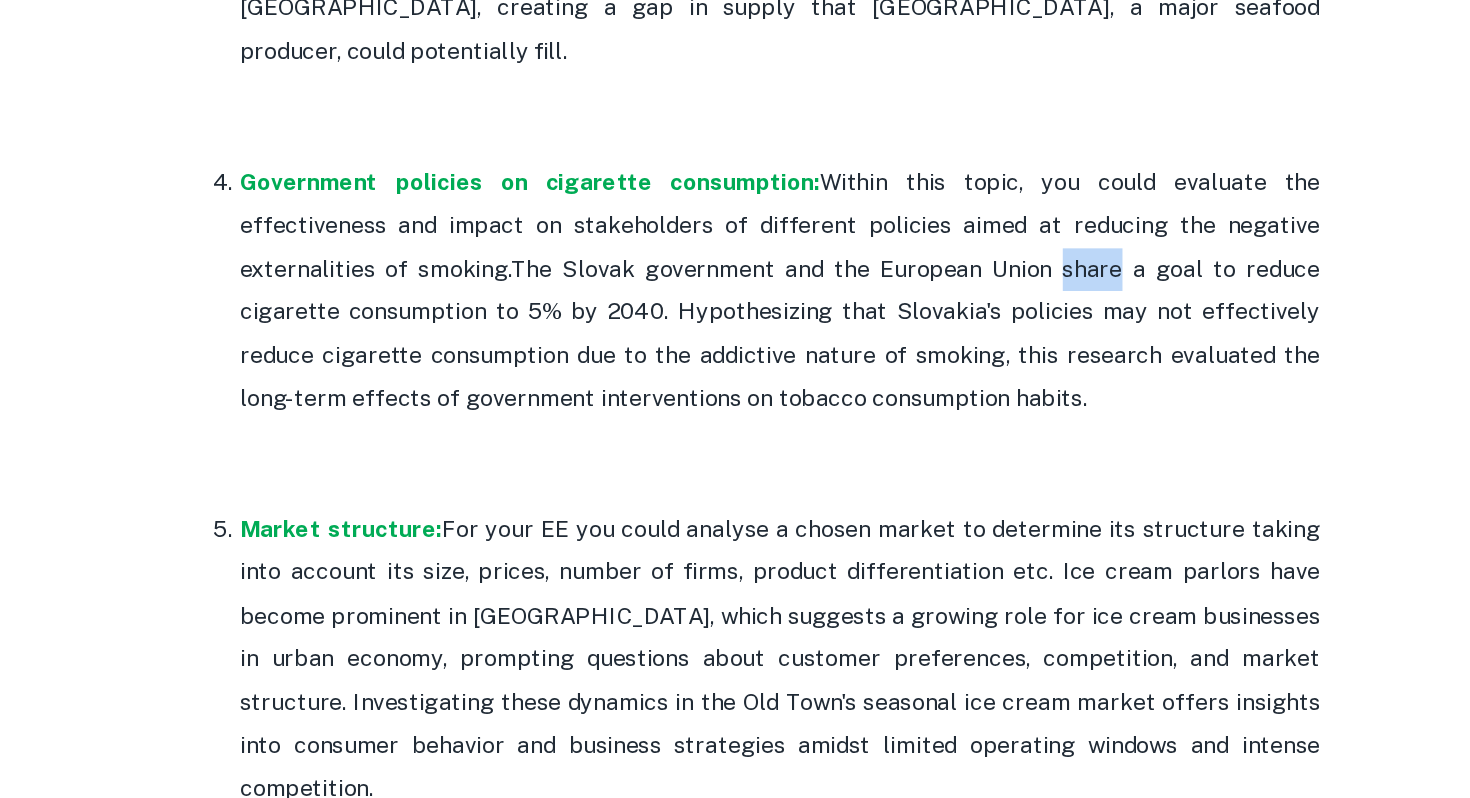 click on "Government policies on cigarette consumption:  Within this topic, you could evaluate the effectiveness and impact on stakeholders of different policies aimed at reducing the negative externalities of smoking.  The Slovak government and the European Union share a goal to reduce cigarette consumption to 5% by 2040. Hypothesizing that Slovakia's policies may not effectively reduce cigarette consumption due to the addictive nature of smoking, this research evaluated the long-term effects of government interventions on tobacco consumption habits." at bounding box center [755, 471] 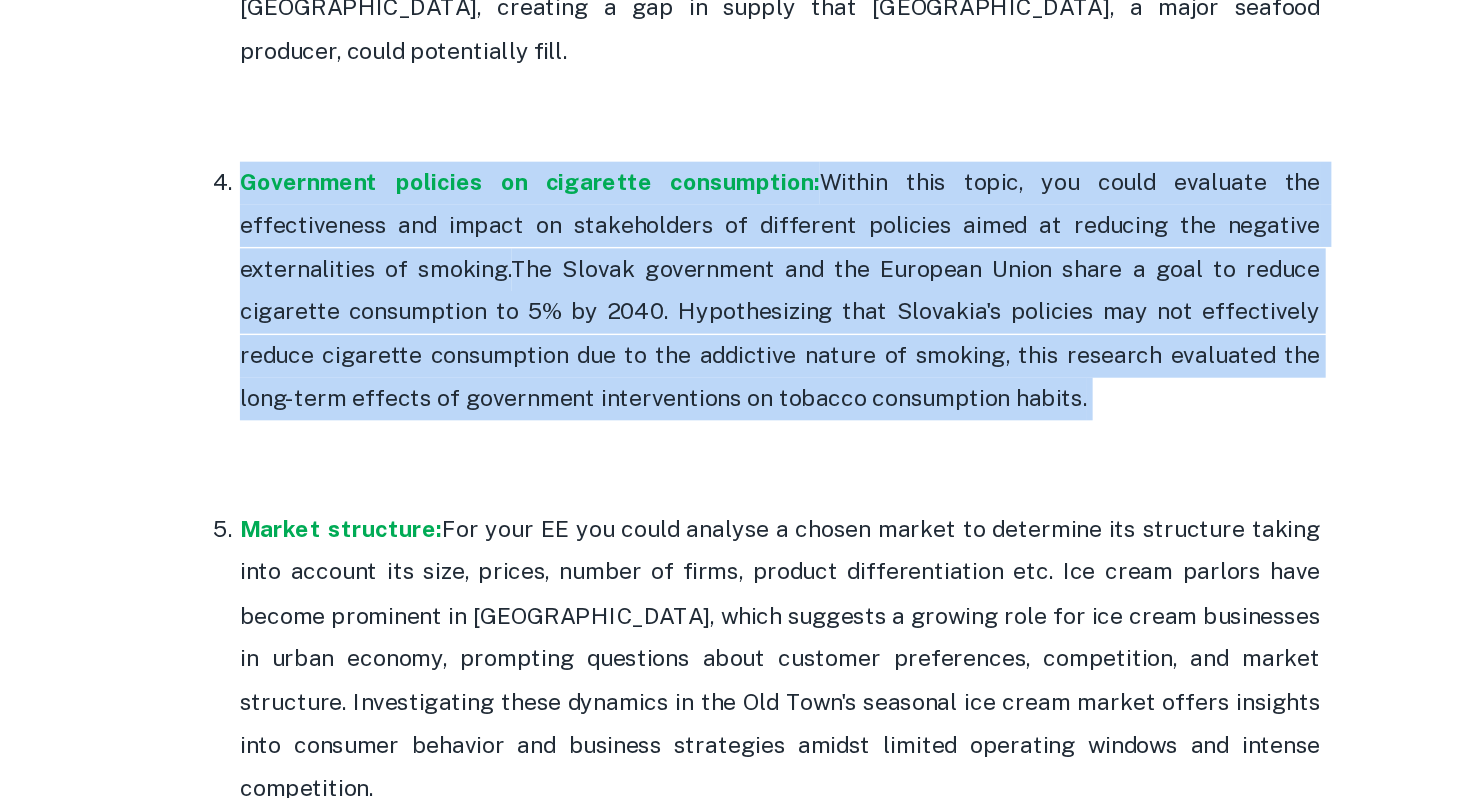 scroll, scrollTop: 1506, scrollLeft: 0, axis: vertical 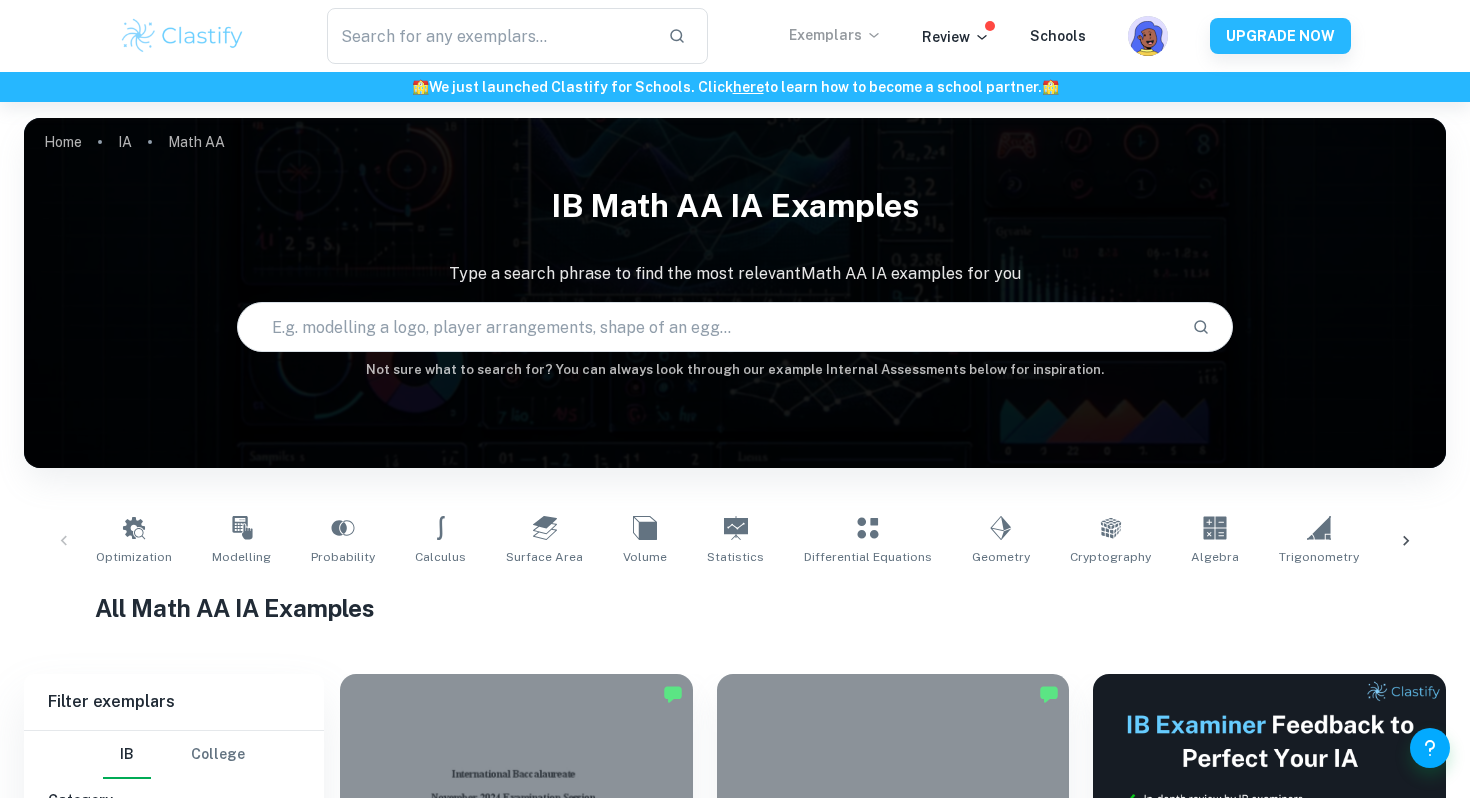 click on "Exemplars" at bounding box center (835, 35) 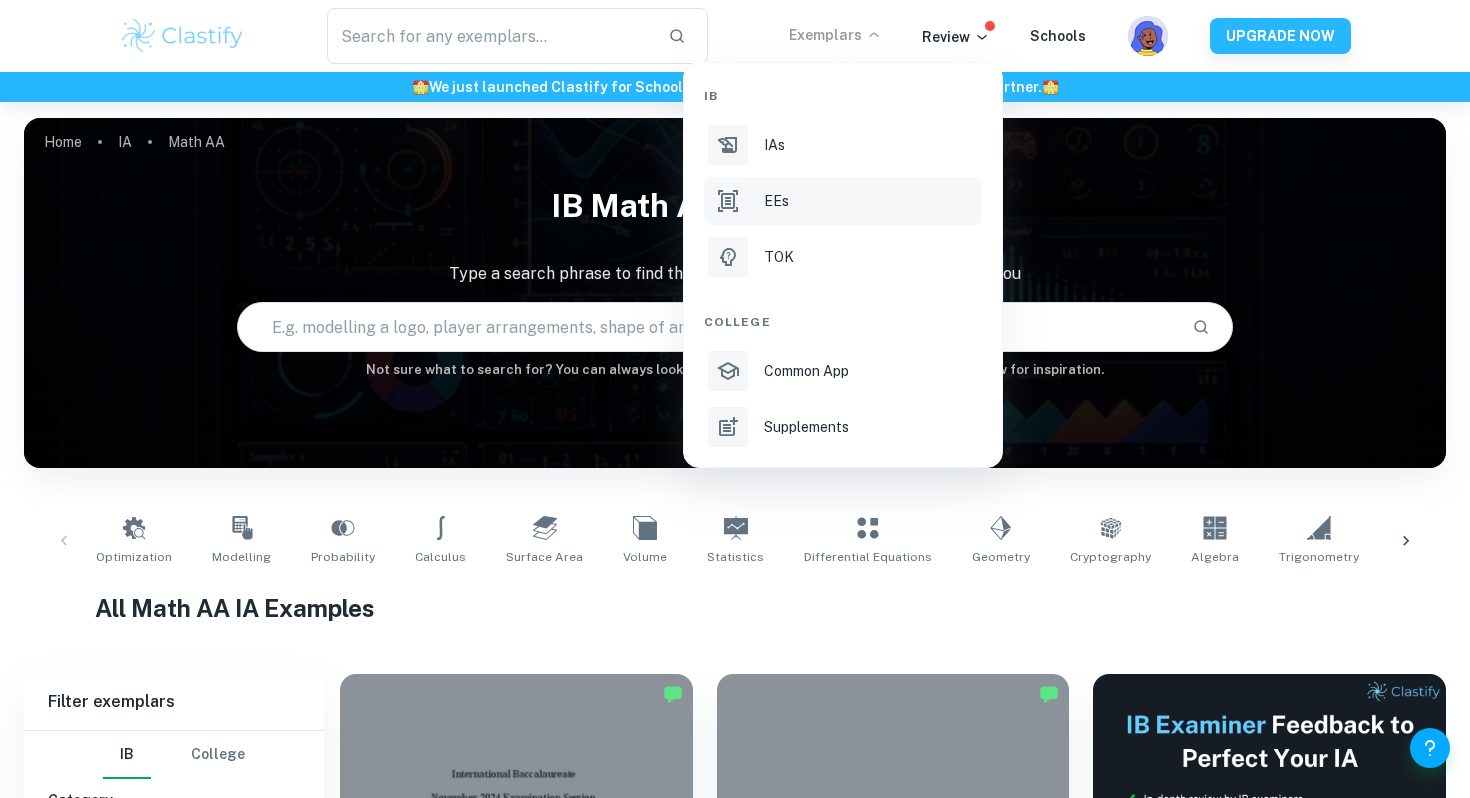 click on "EEs" at bounding box center [776, 201] 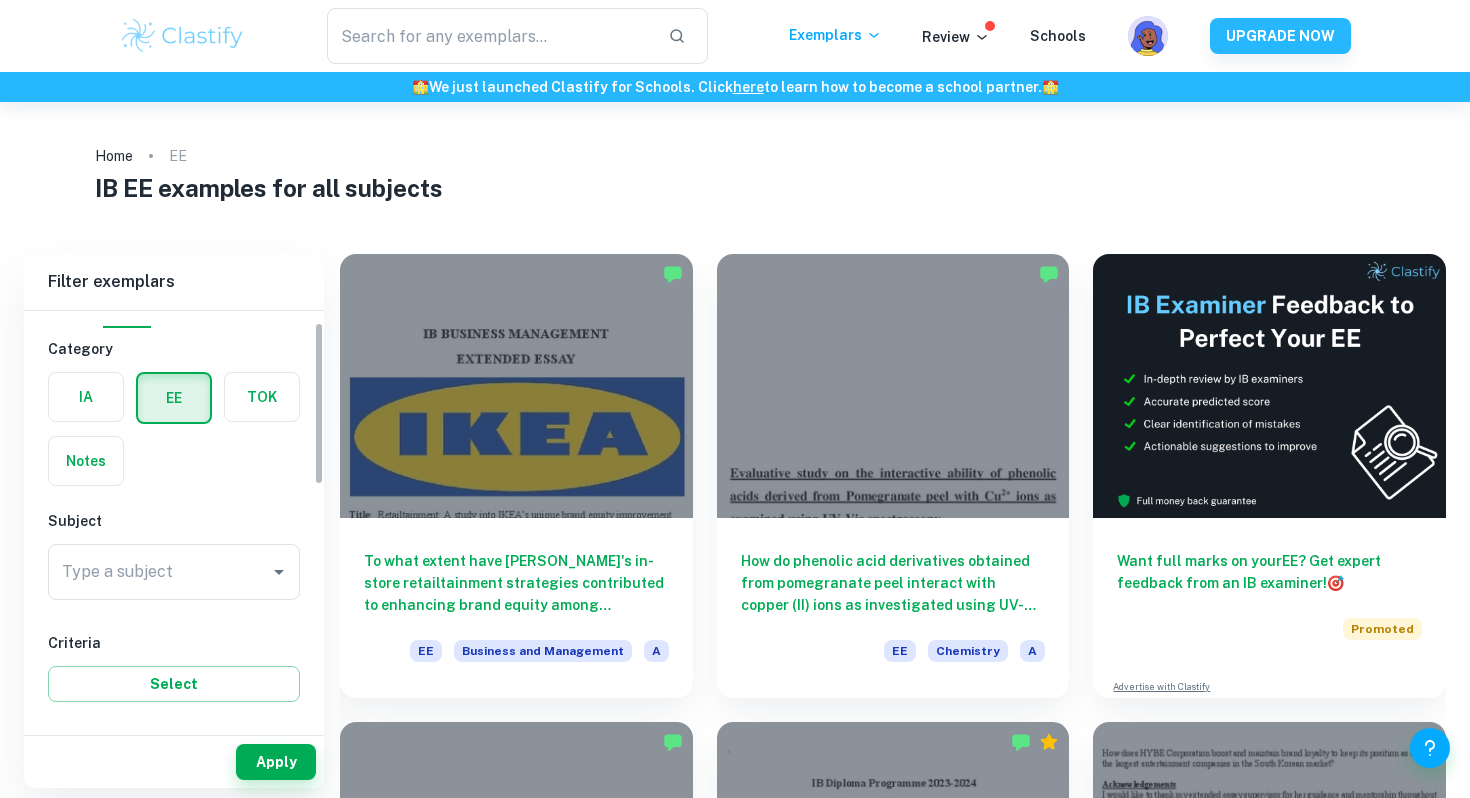 scroll, scrollTop: 32, scrollLeft: 0, axis: vertical 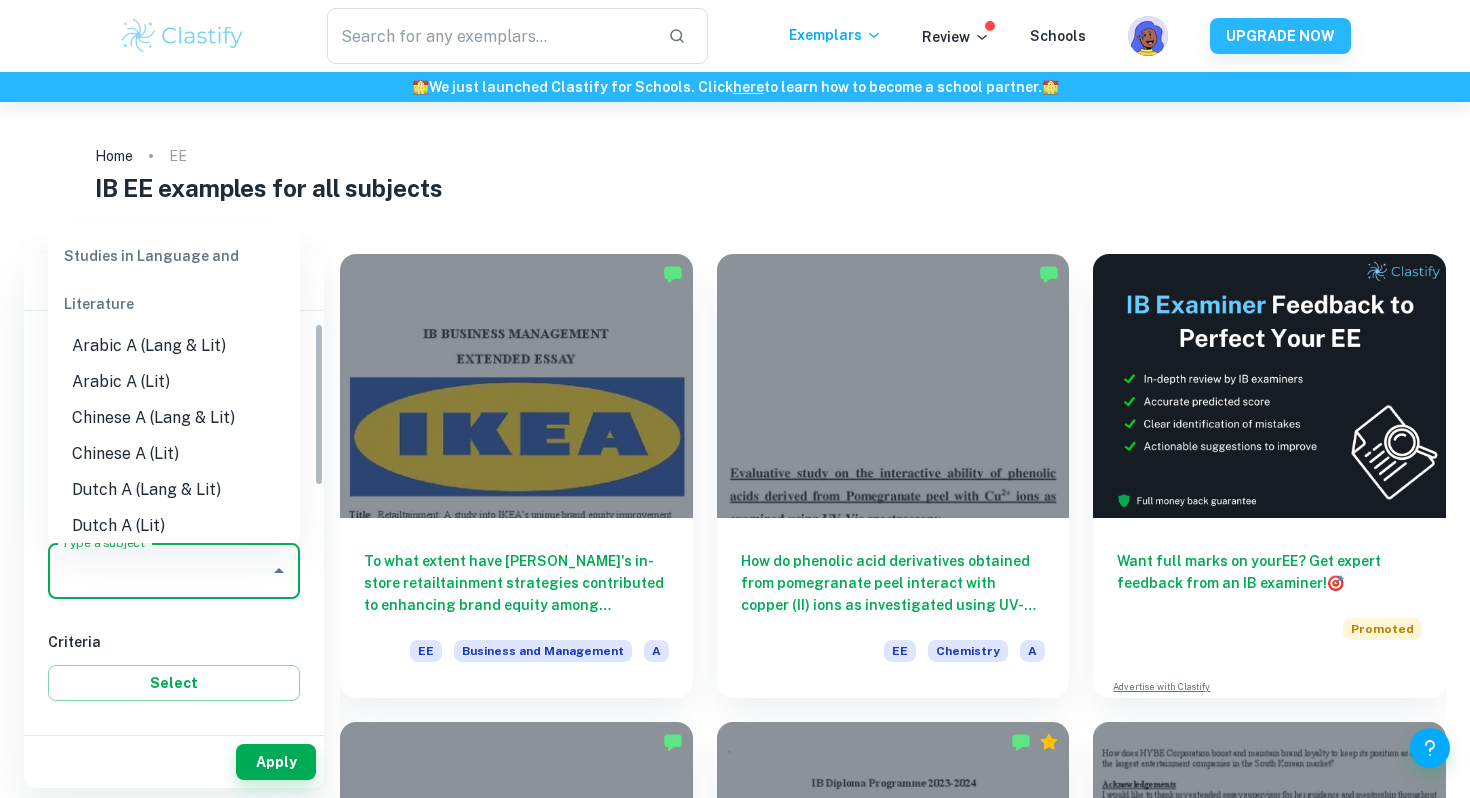 click on "Type a subject" at bounding box center (159, 571) 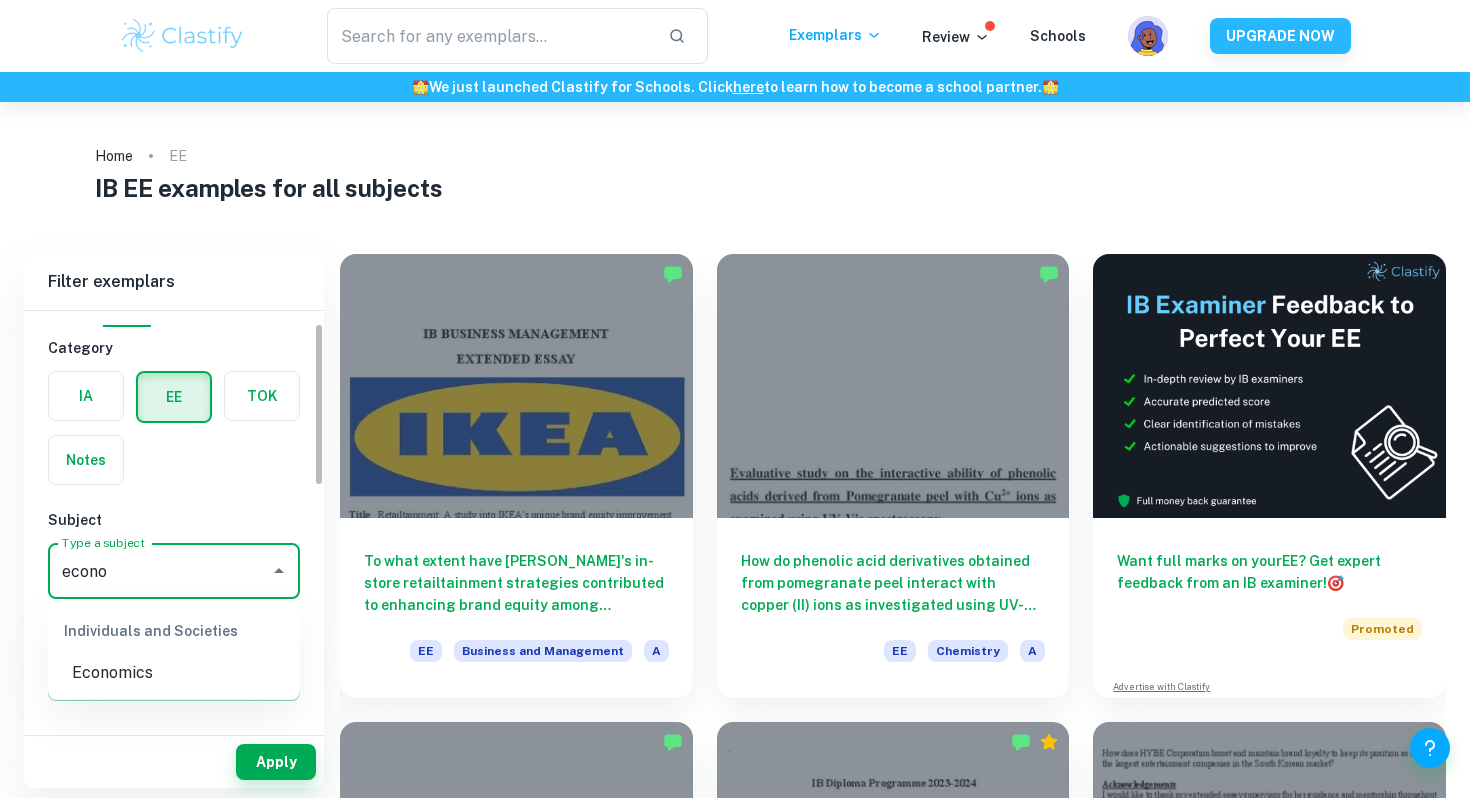 click on "Economics" at bounding box center [174, 673] 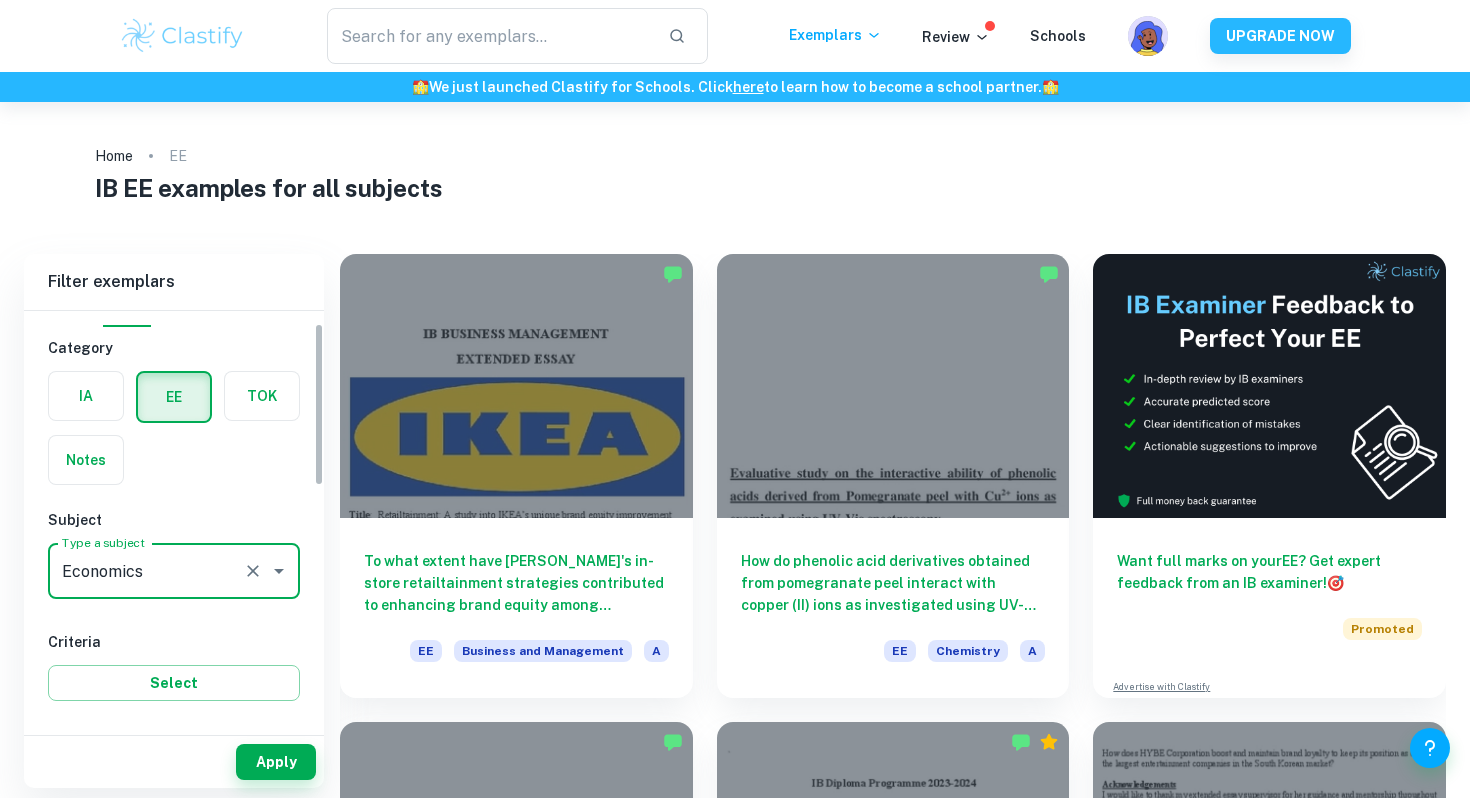 type on "Economics" 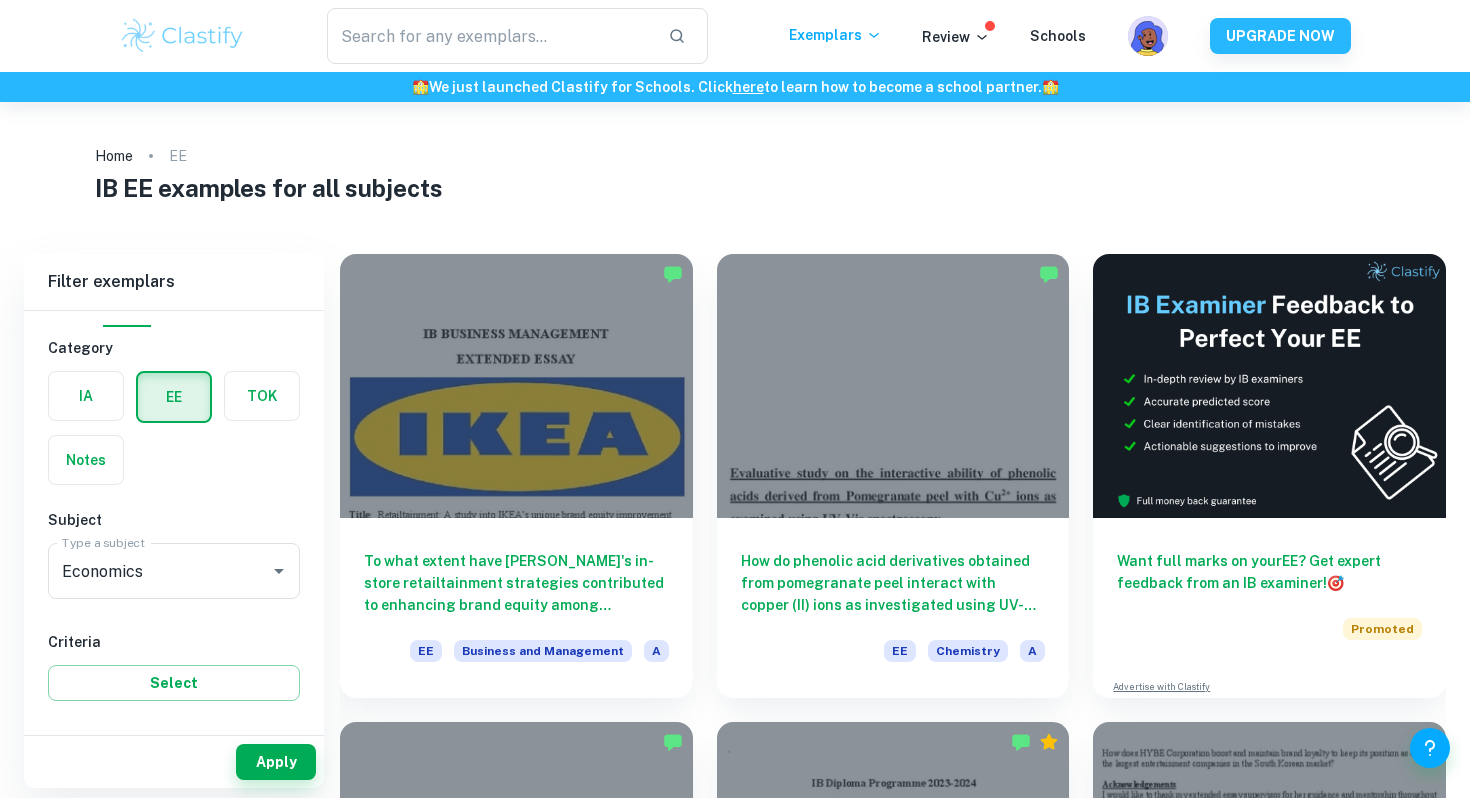click on "Apply" at bounding box center [174, 762] 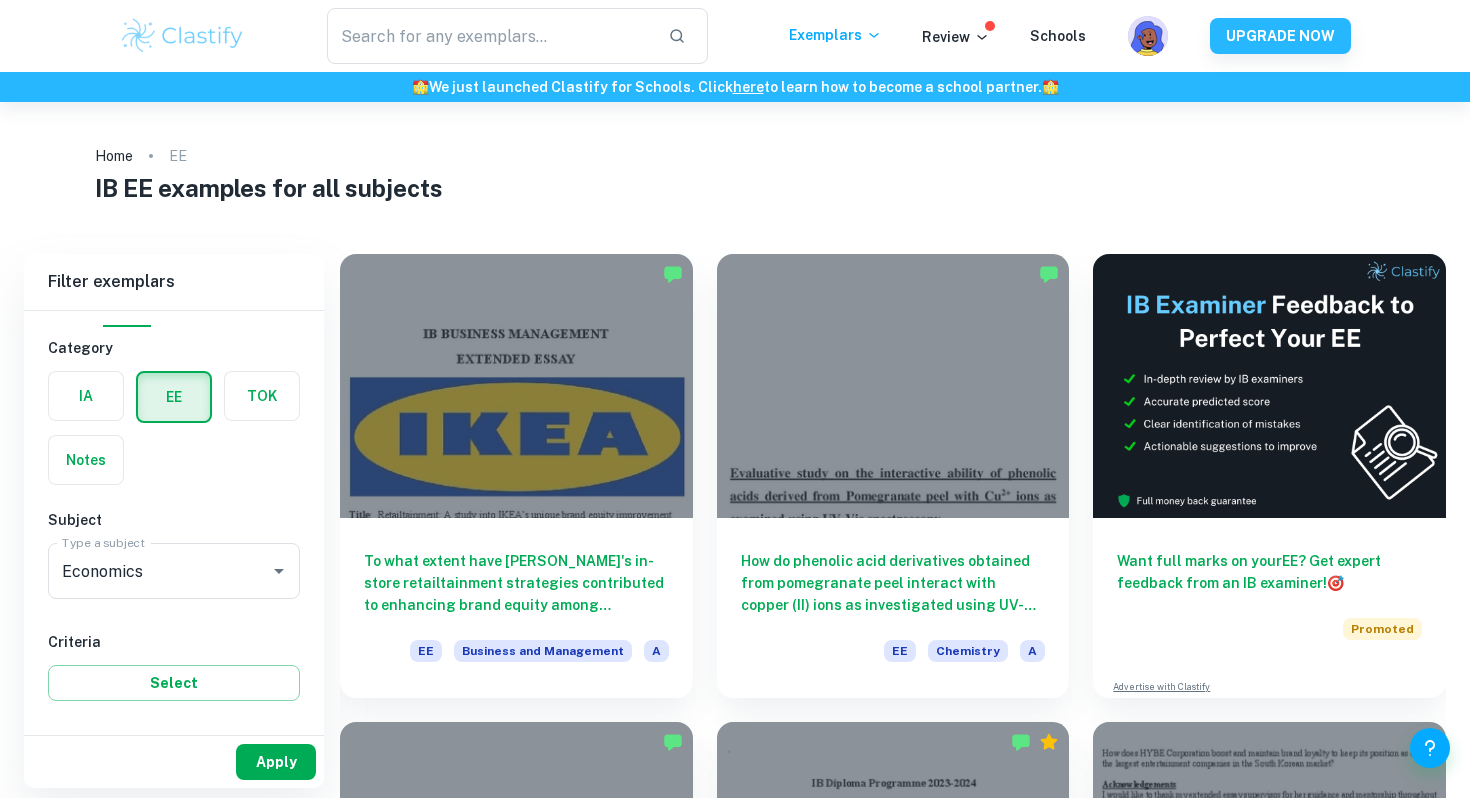 click on "Apply" at bounding box center [276, 762] 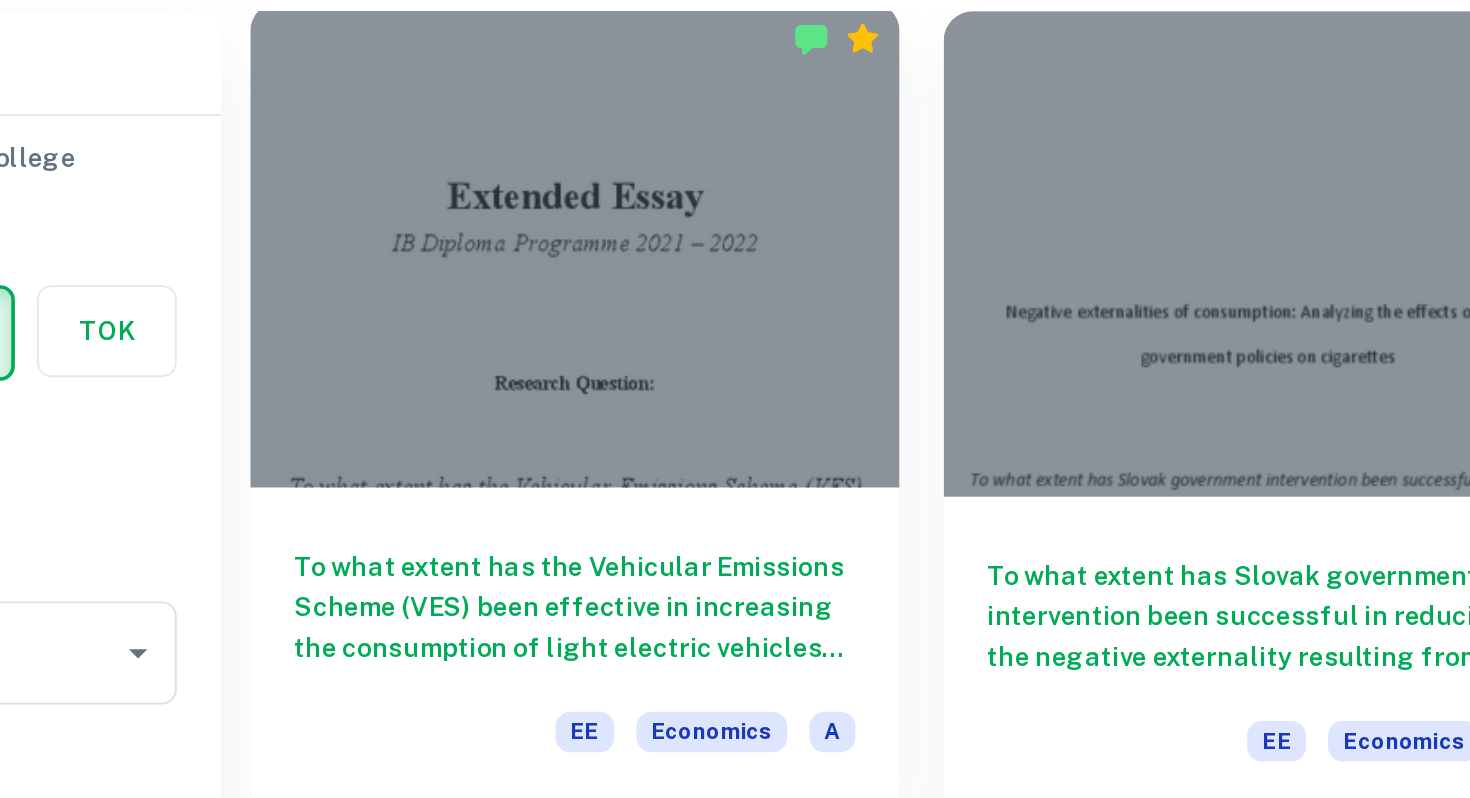 click on "To what extent has the Vehicular Emissions Scheme (VES) been effective in increasing the consumption of light electric vehicles between 2018 and 2020 in Singapore?" at bounding box center (516, 578) 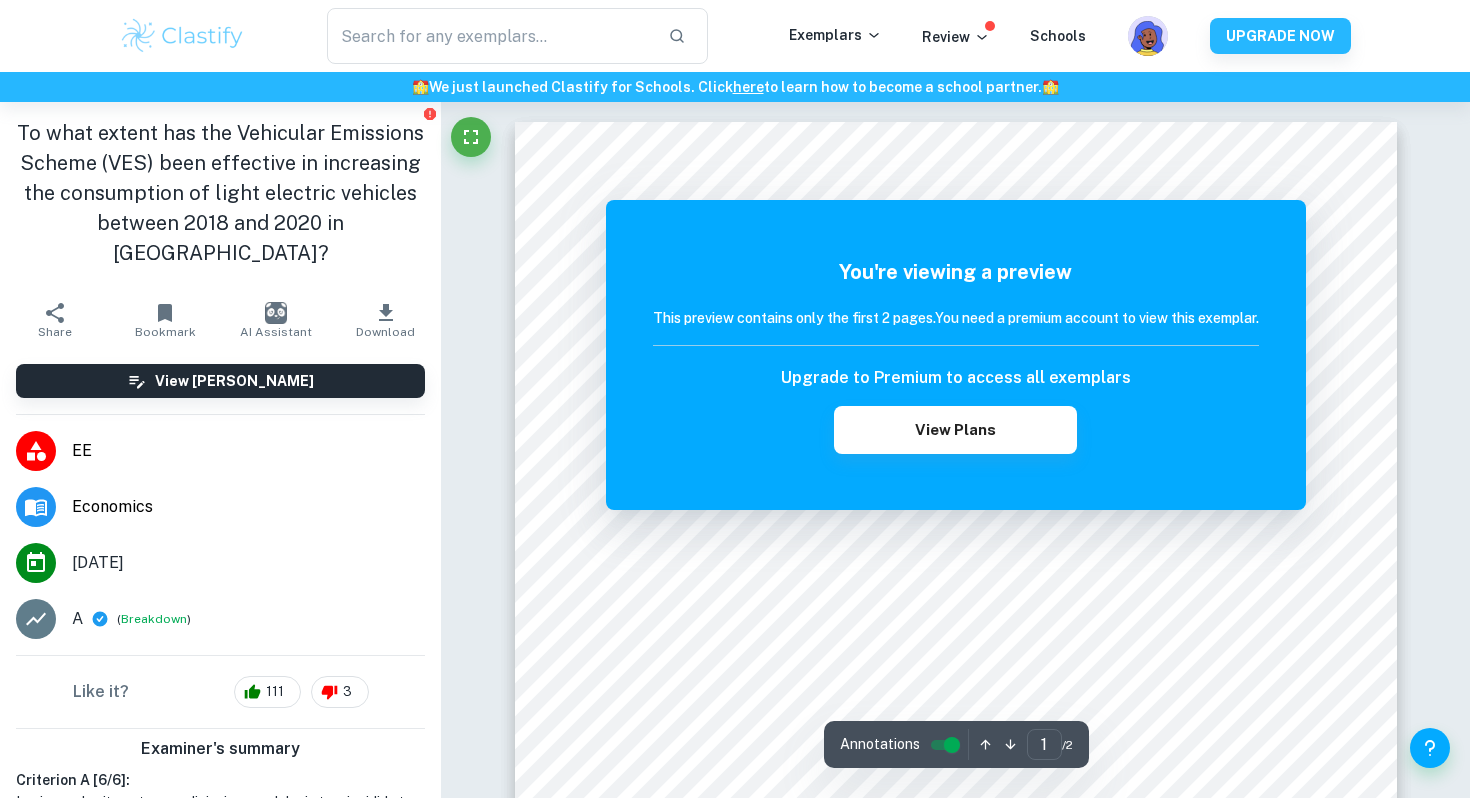click on "To what extent has the Vehicular Emissions Scheme (VES) been effective in increasing the consumption of light electric vehicles between 2018 and 2020 in Singapore?" at bounding box center (220, 193) 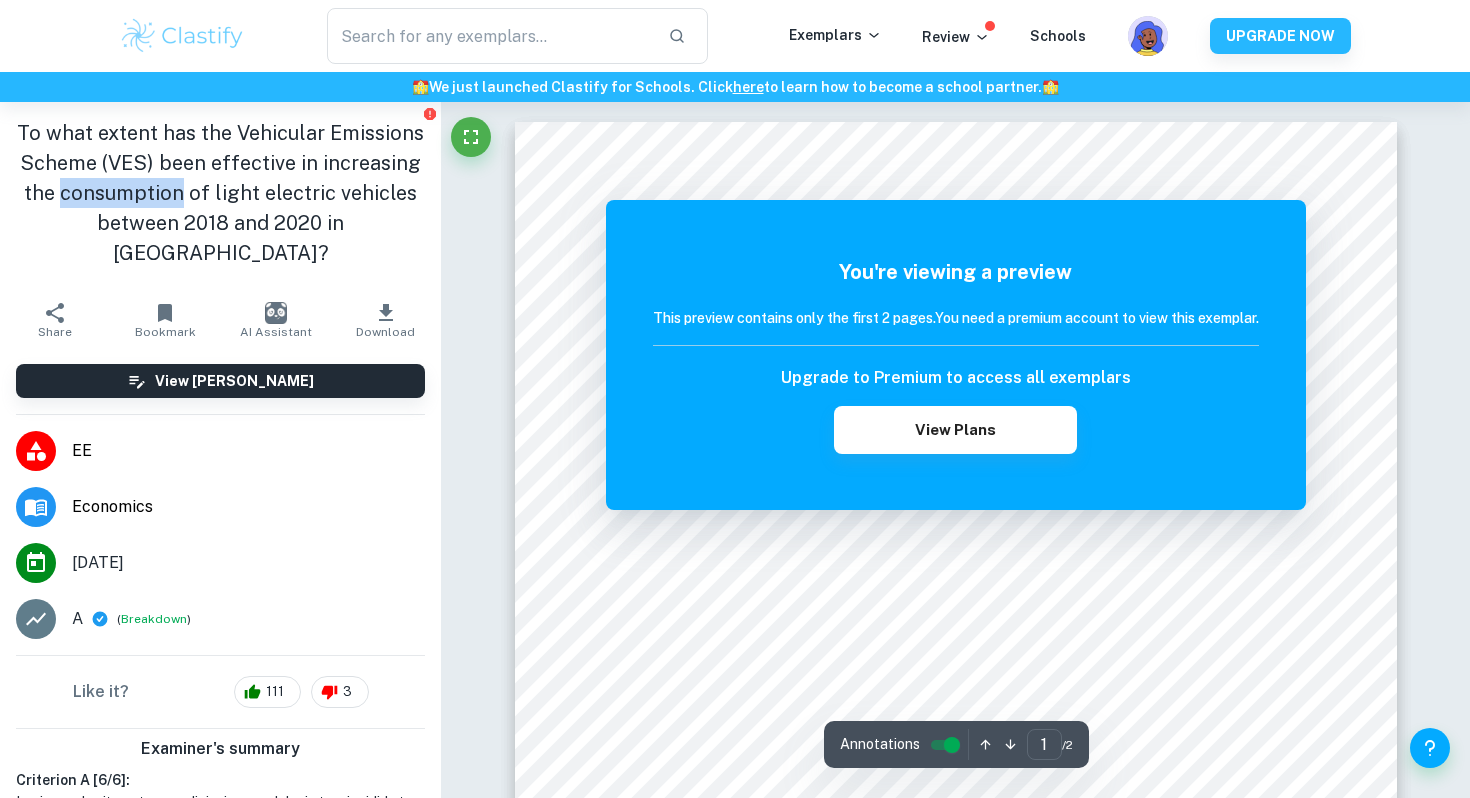 click on "To what extent has the Vehicular Emissions Scheme (VES) been effective in increasing the consumption of light electric vehicles between 2018 and 2020 in Singapore?" at bounding box center [220, 193] 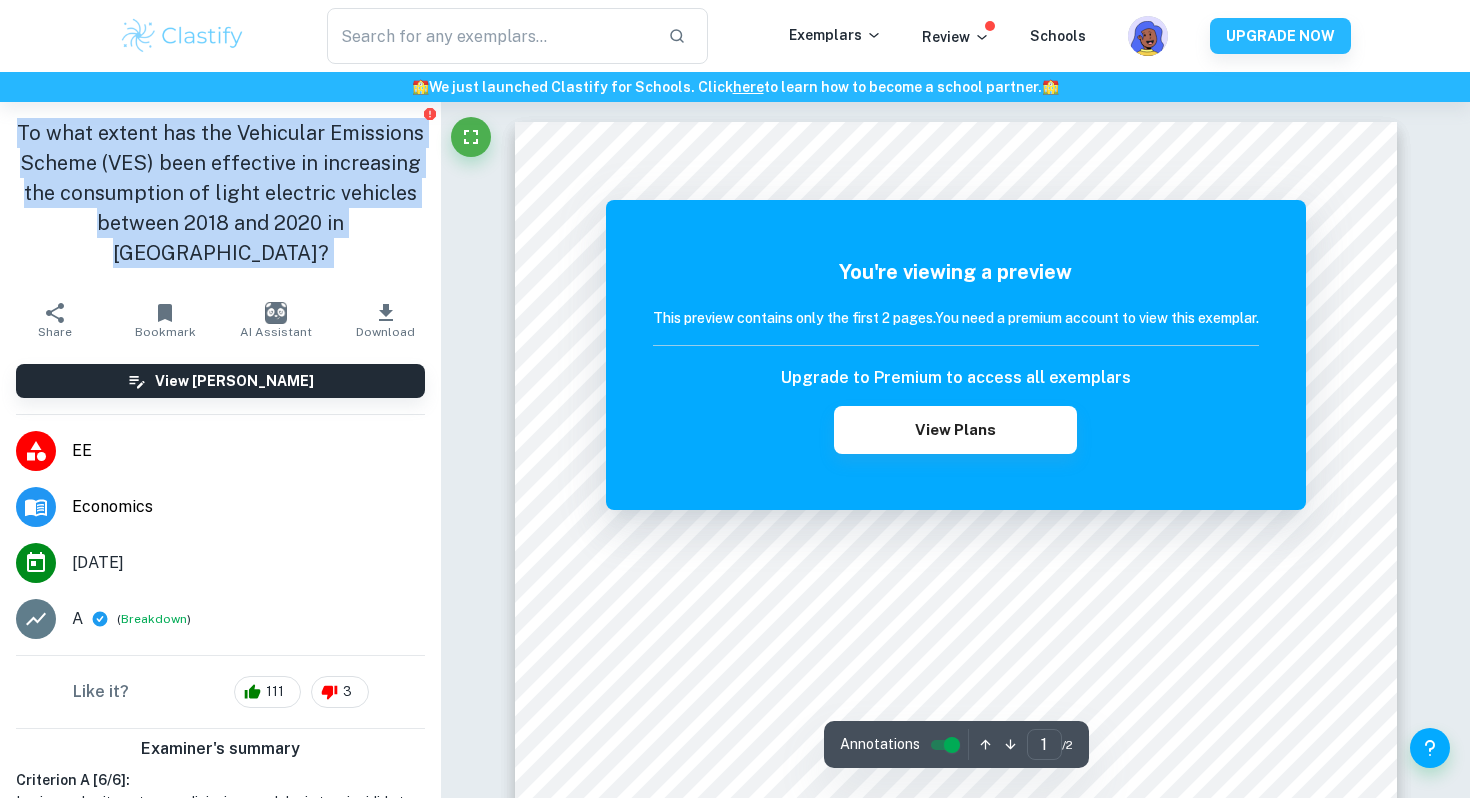 click on "To what extent has the Vehicular Emissions Scheme (VES) been effective in increasing the consumption of light electric vehicles between 2018 and 2020 in Singapore?" at bounding box center [220, 193] 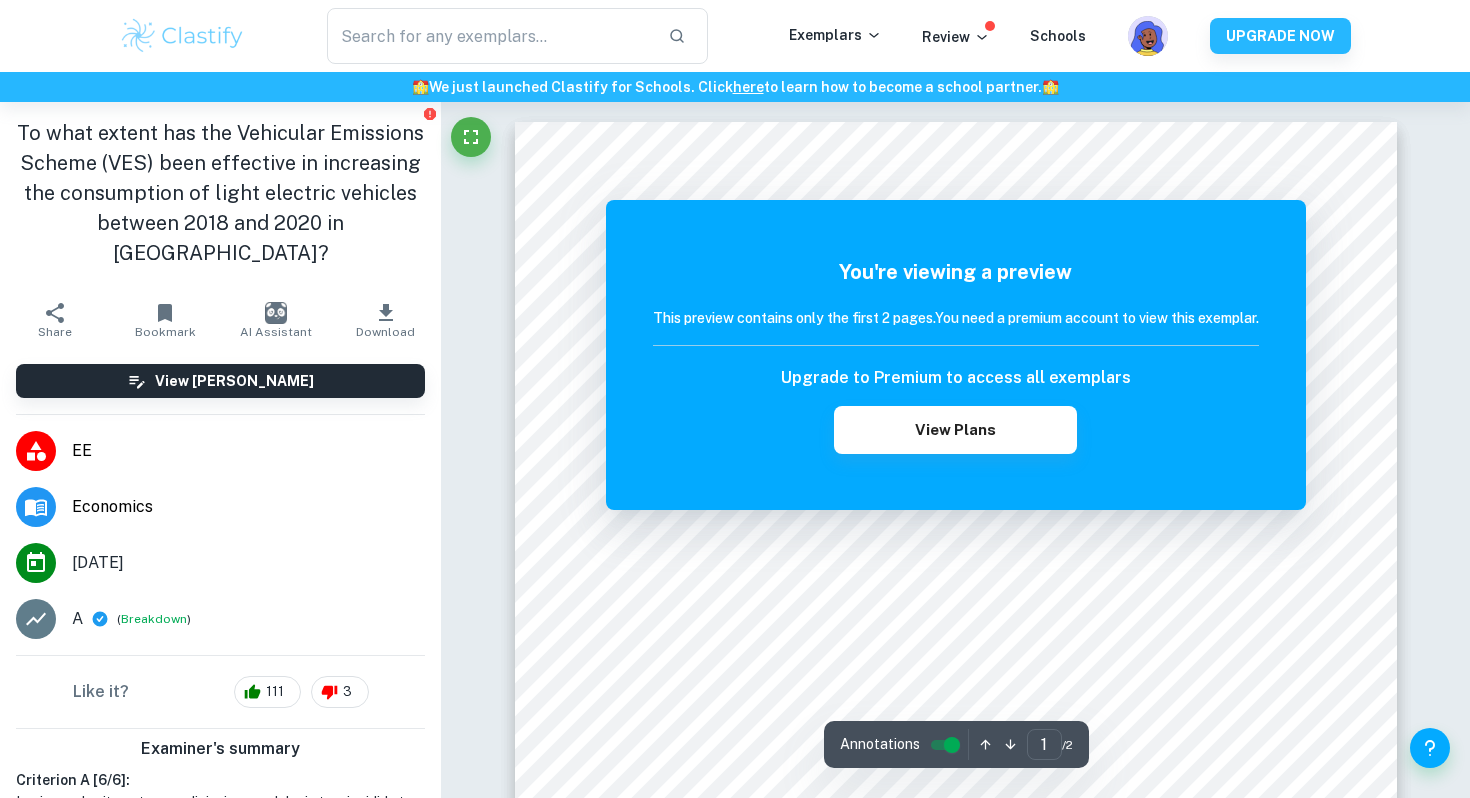 click on "To what extent has the Vehicular Emissions Scheme (VES) been effective in increasing the consumption of light electric vehicles between 2018 and 2020 in Singapore?" at bounding box center [220, 193] 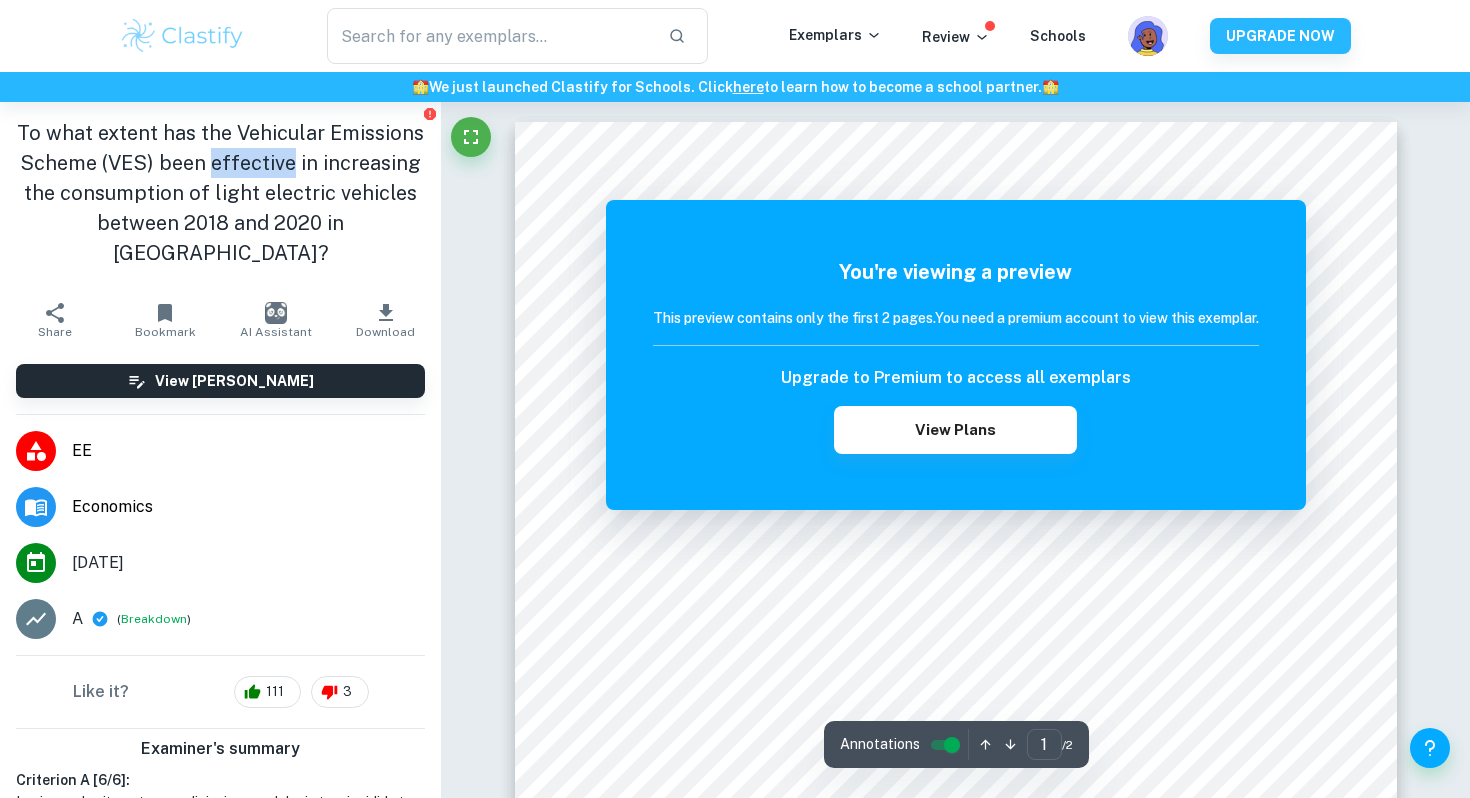 click on "To what extent has the Vehicular Emissions Scheme (VES) been effective in increasing the consumption of light electric vehicles between 2018 and 2020 in Singapore?" at bounding box center (220, 193) 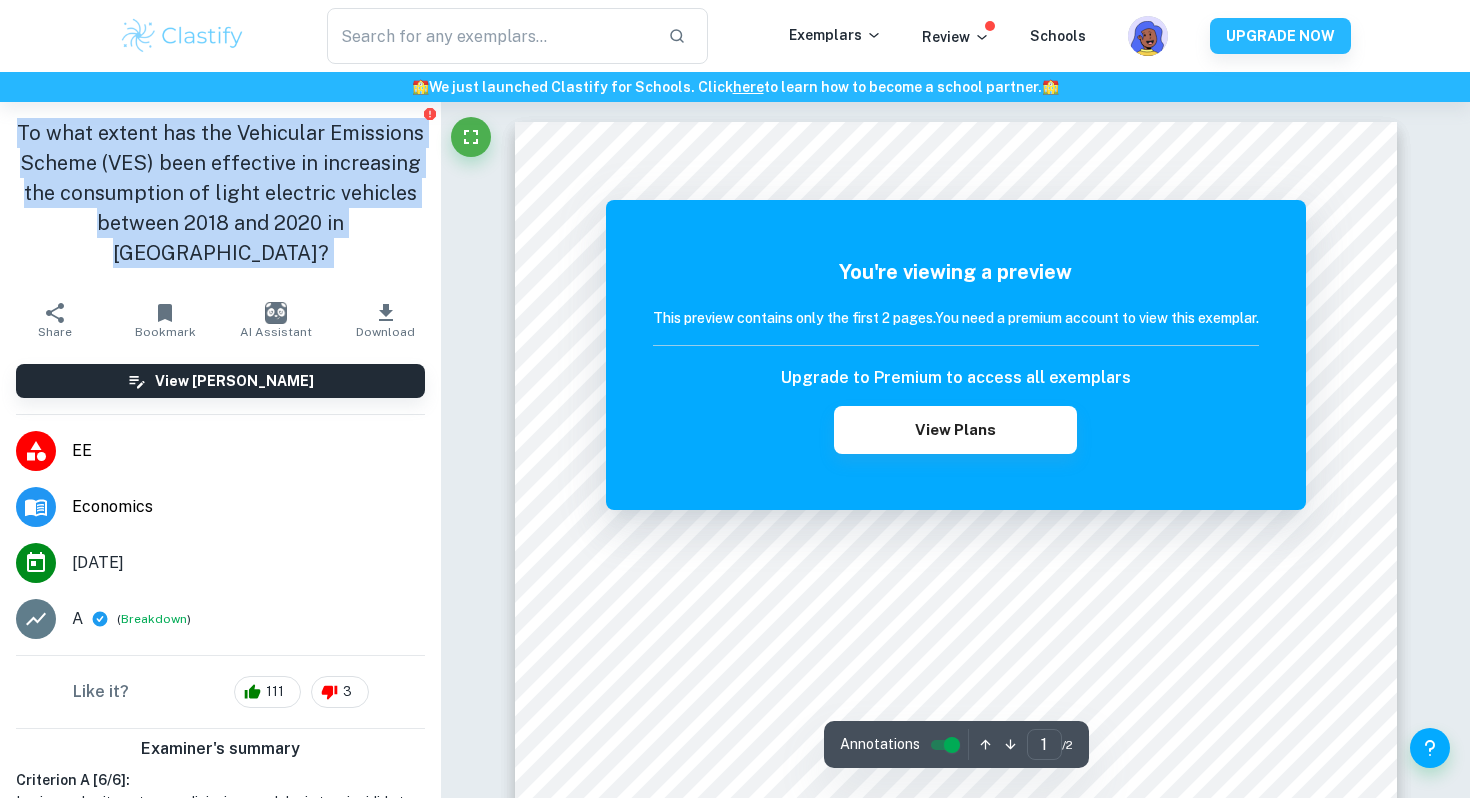 click on "To what extent has the Vehicular Emissions Scheme (VES) been effective in increasing the consumption of light electric vehicles between 2018 and 2020 in Singapore?" at bounding box center (220, 193) 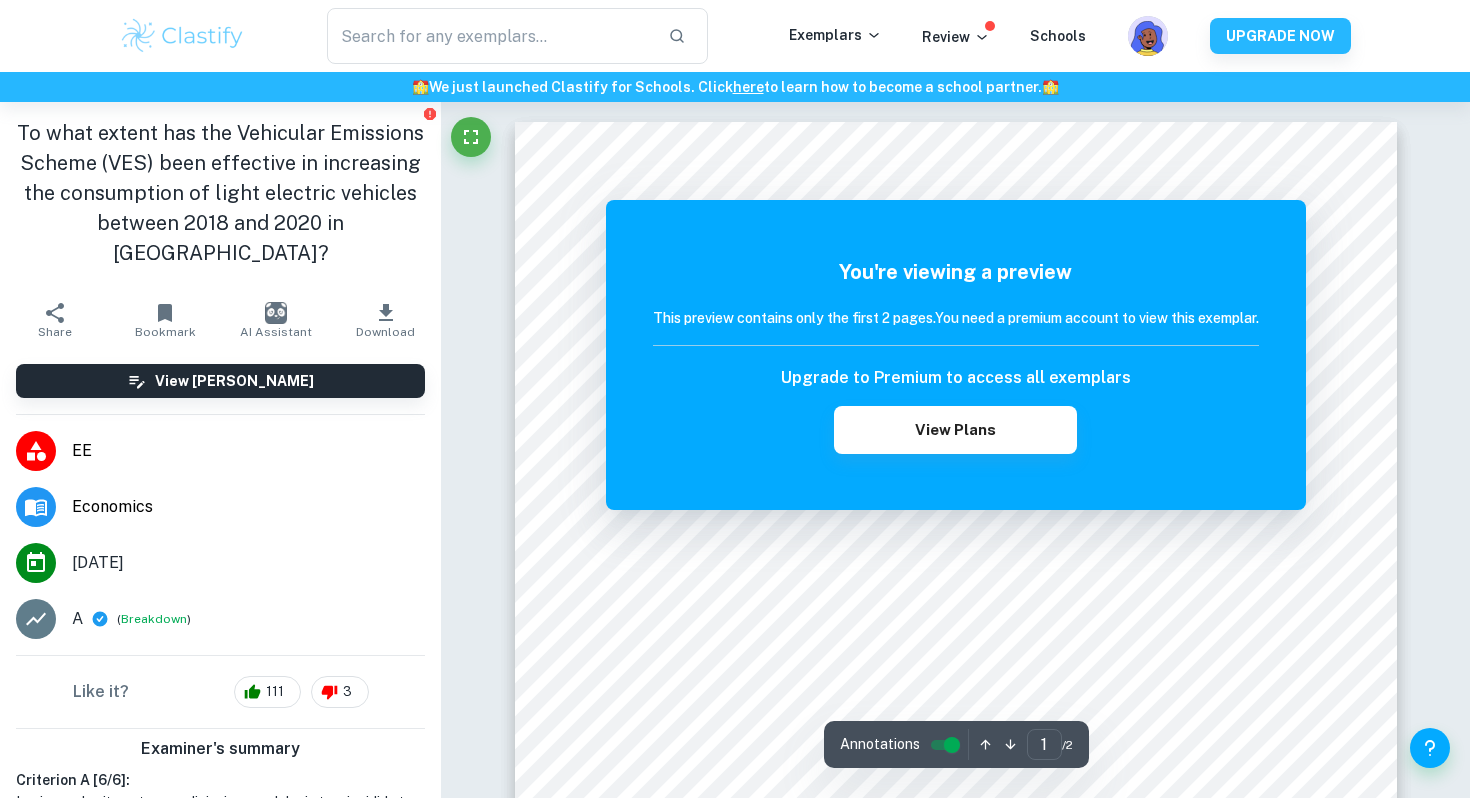 click on "To what extent has the Vehicular Emissions Scheme (VES) been effective in increasing the consumption of light electric vehicles between 2018 and 2020 in Singapore?" at bounding box center [220, 193] 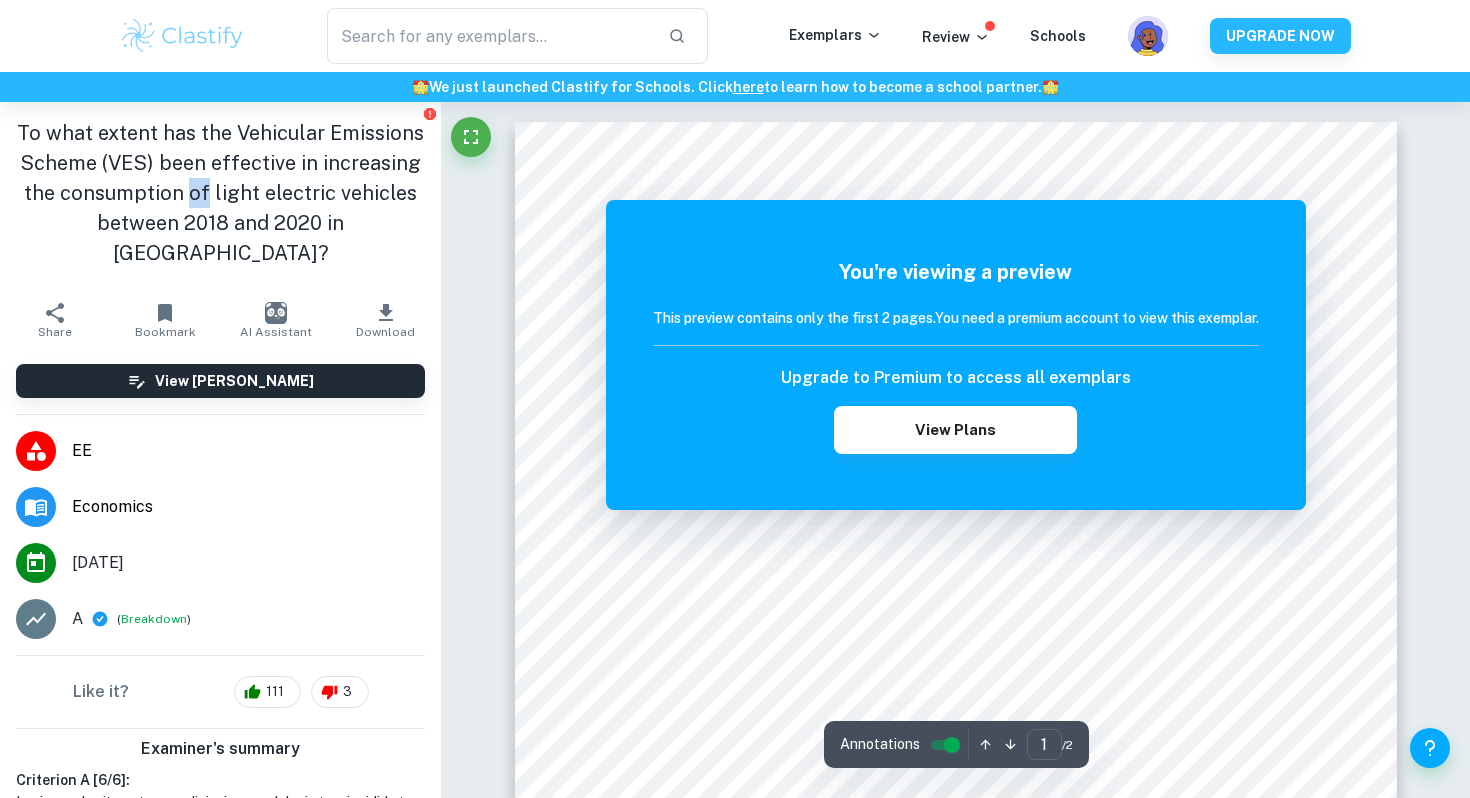 click on "To what extent has the Vehicular Emissions Scheme (VES) been effective in increasing the consumption of light electric vehicles between 2018 and 2020 in Singapore?" at bounding box center [220, 193] 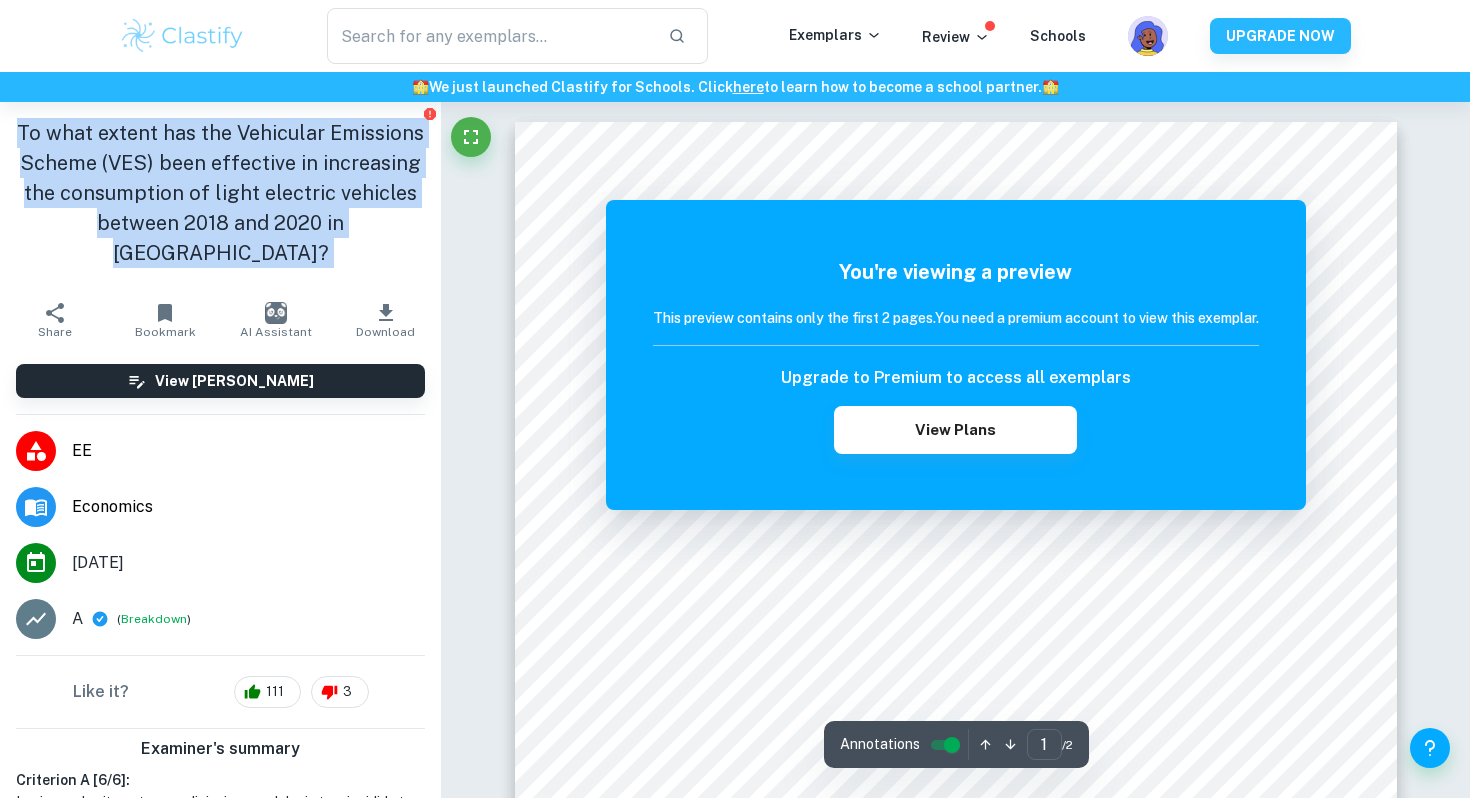 click on "To what extent has the Vehicular Emissions Scheme (VES) been effective in increasing the consumption of light electric vehicles between 2018 and 2020 in Singapore?" at bounding box center (220, 193) 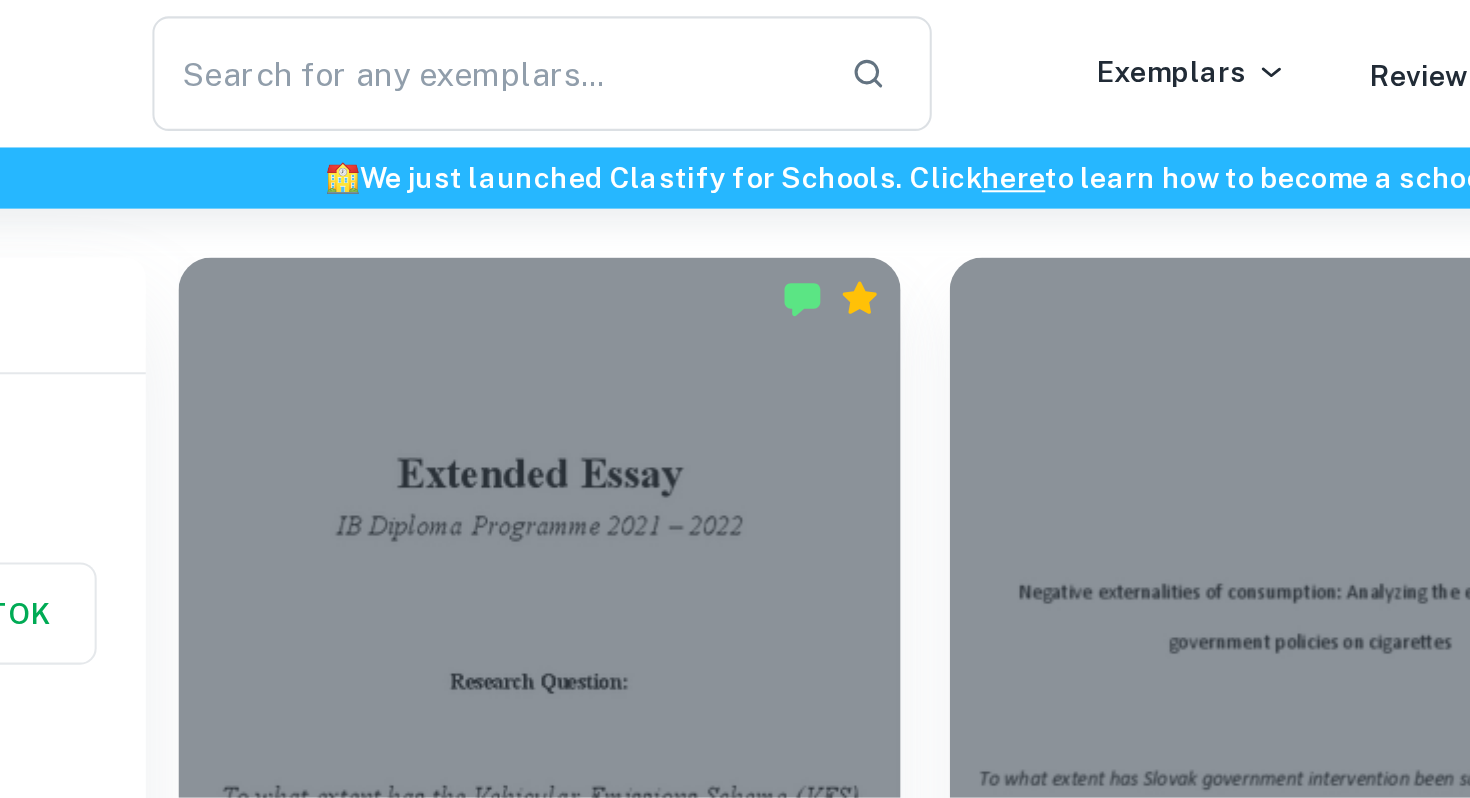 scroll, scrollTop: 126, scrollLeft: 0, axis: vertical 